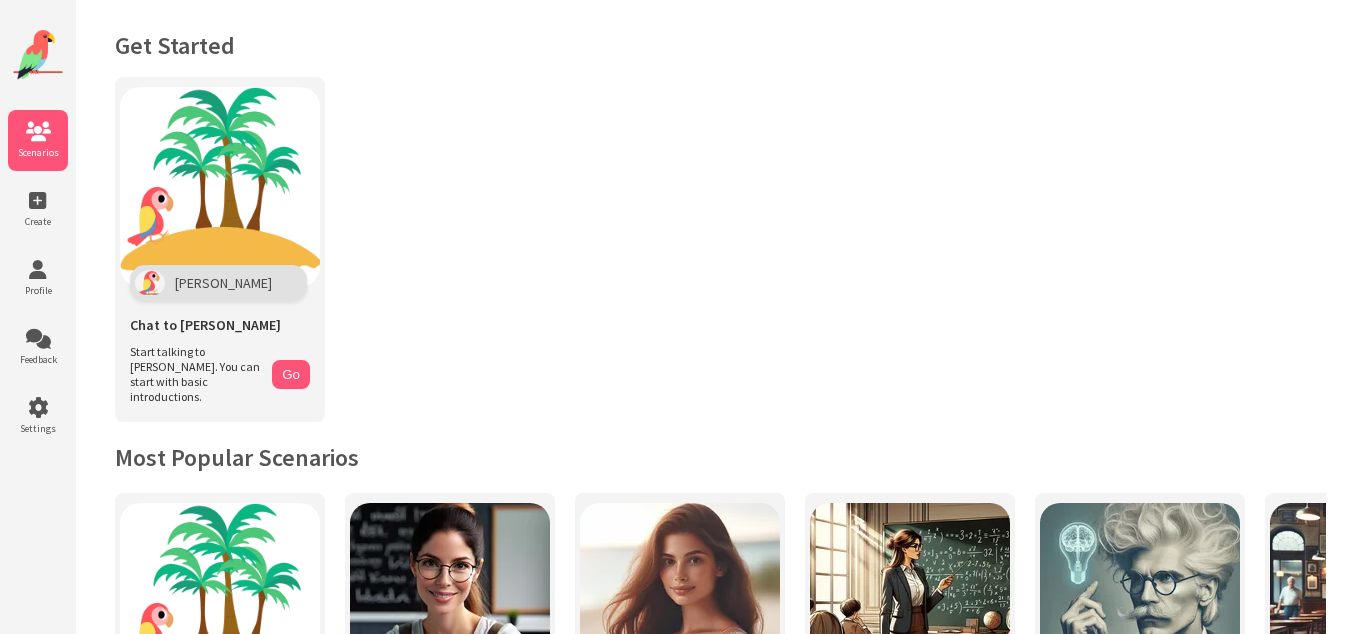scroll, scrollTop: 0, scrollLeft: 0, axis: both 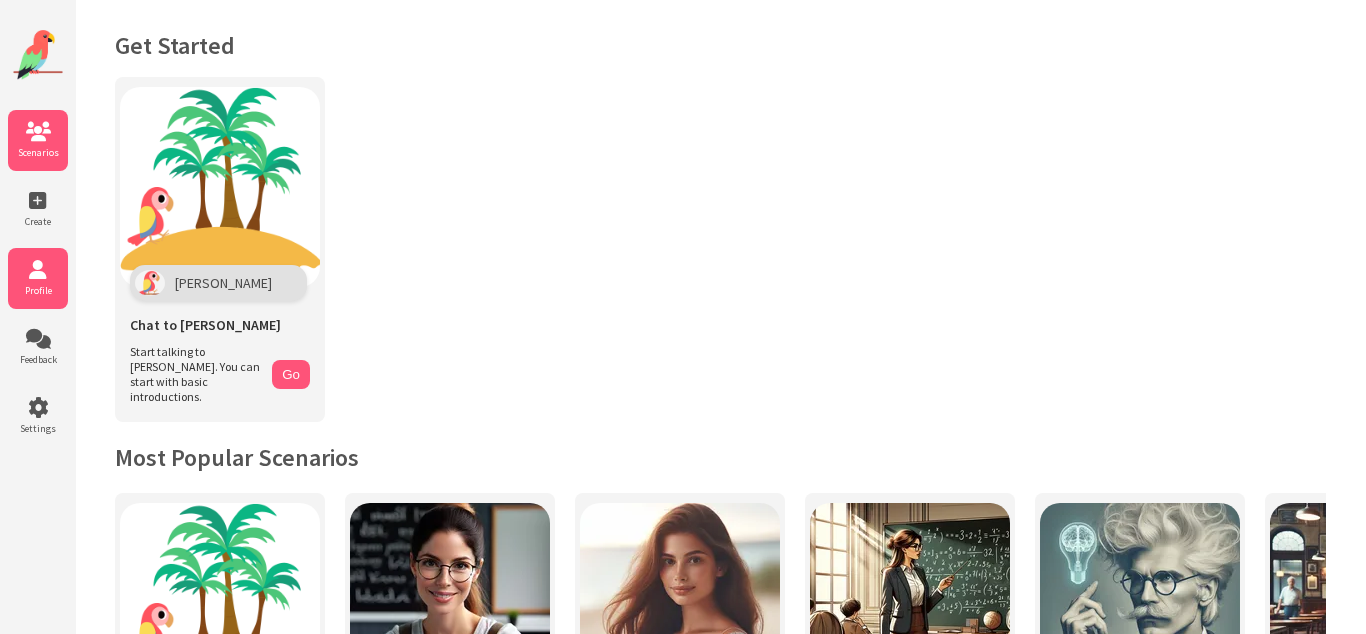 click on "Profile" at bounding box center [38, 278] 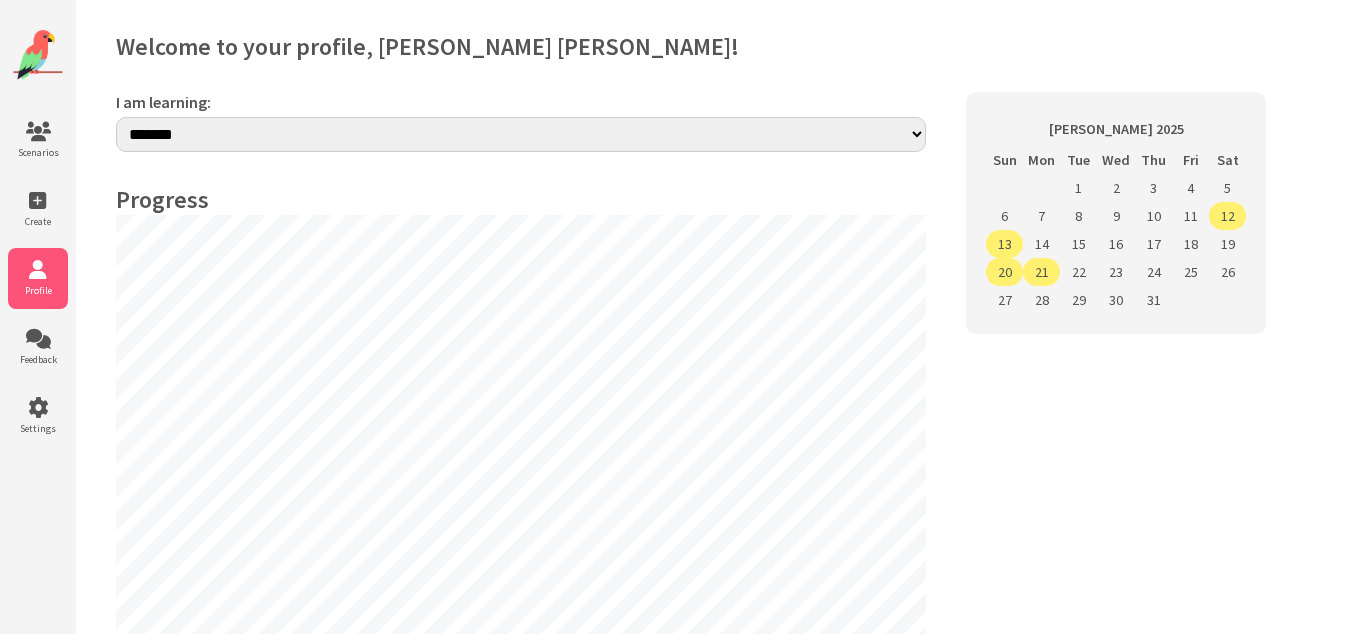 select on "**" 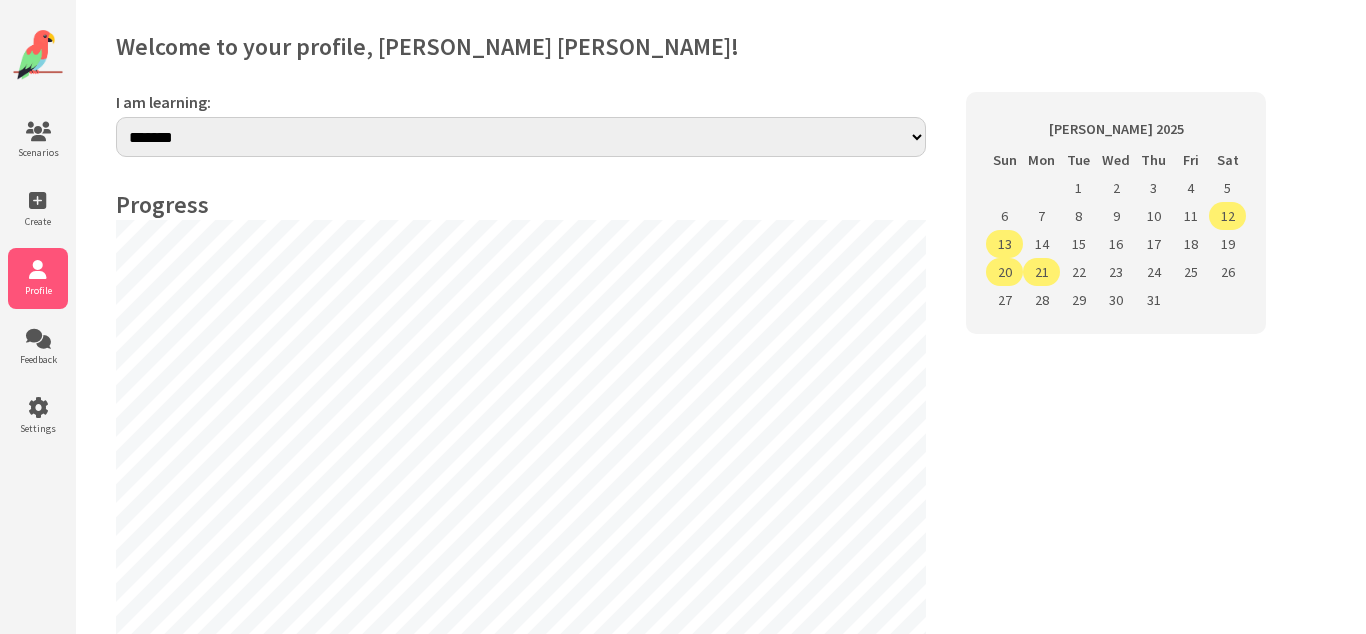 scroll, scrollTop: 0, scrollLeft: 0, axis: both 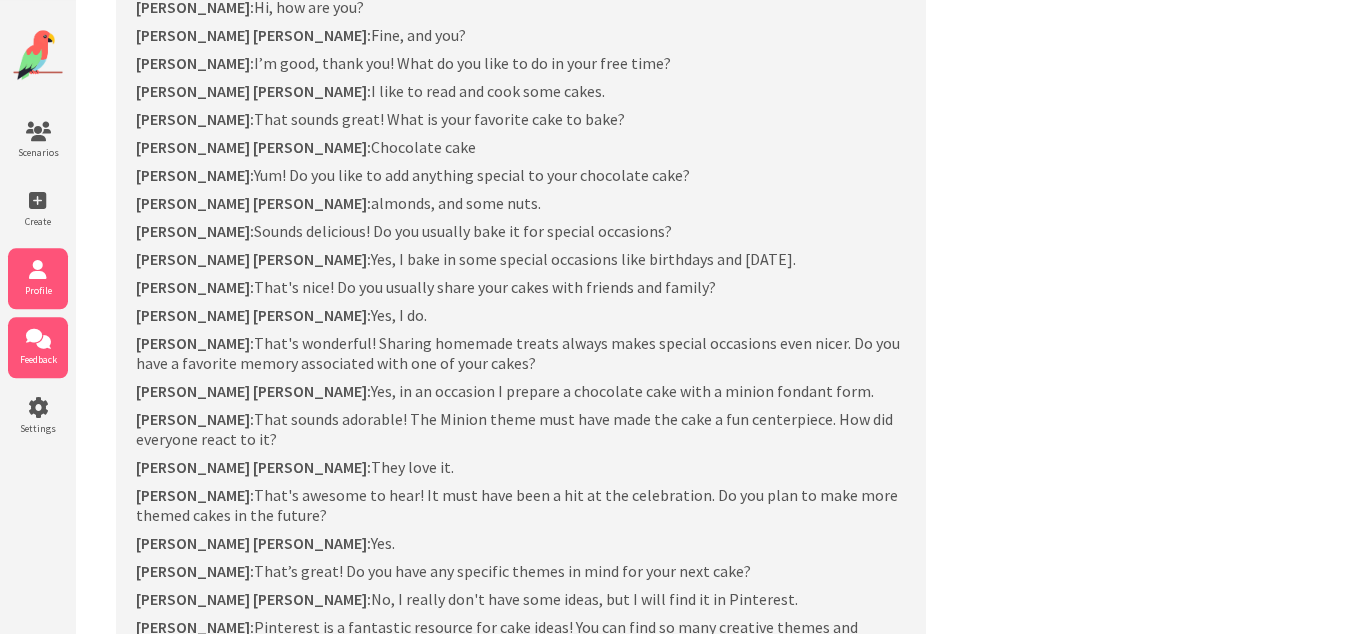 click on "Feedback" at bounding box center [38, 359] 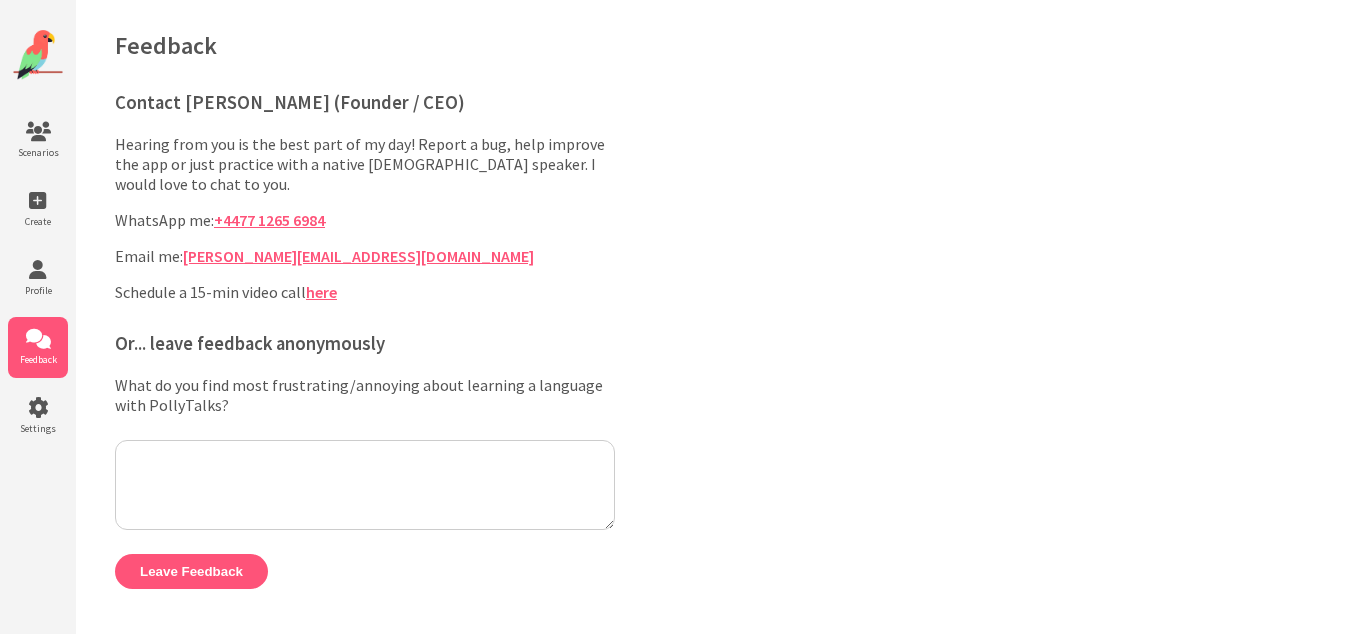 scroll, scrollTop: 0, scrollLeft: 0, axis: both 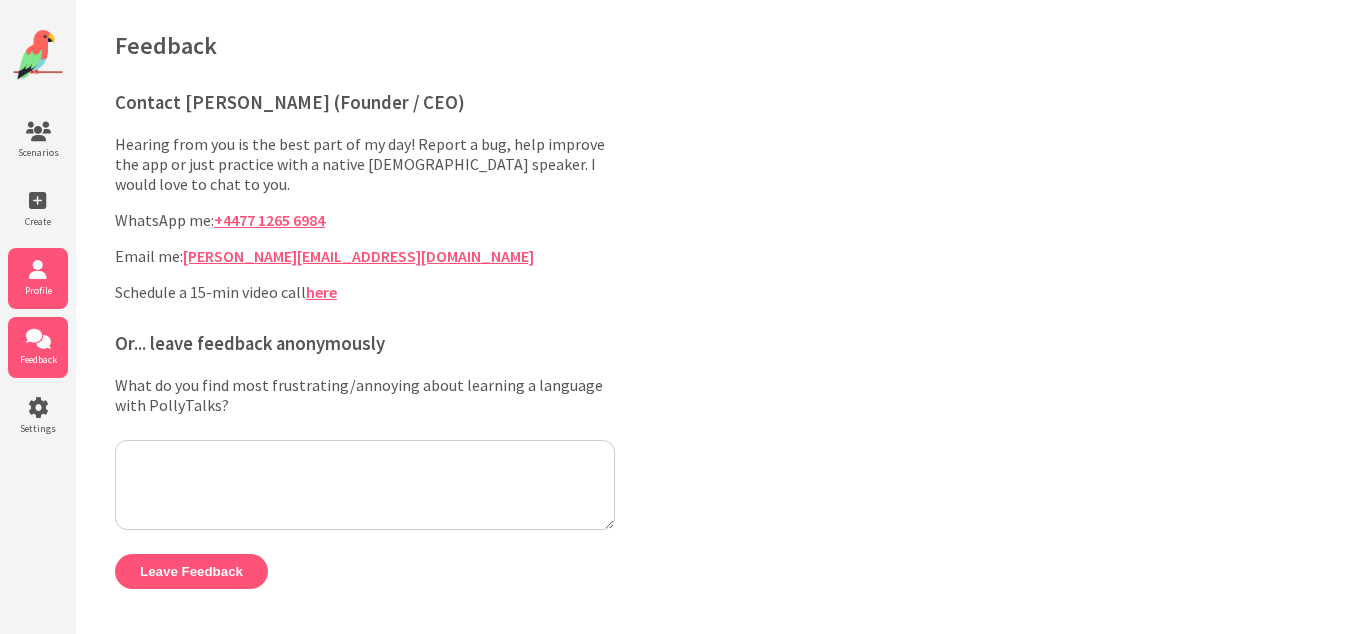 click on "Profile" at bounding box center [38, 290] 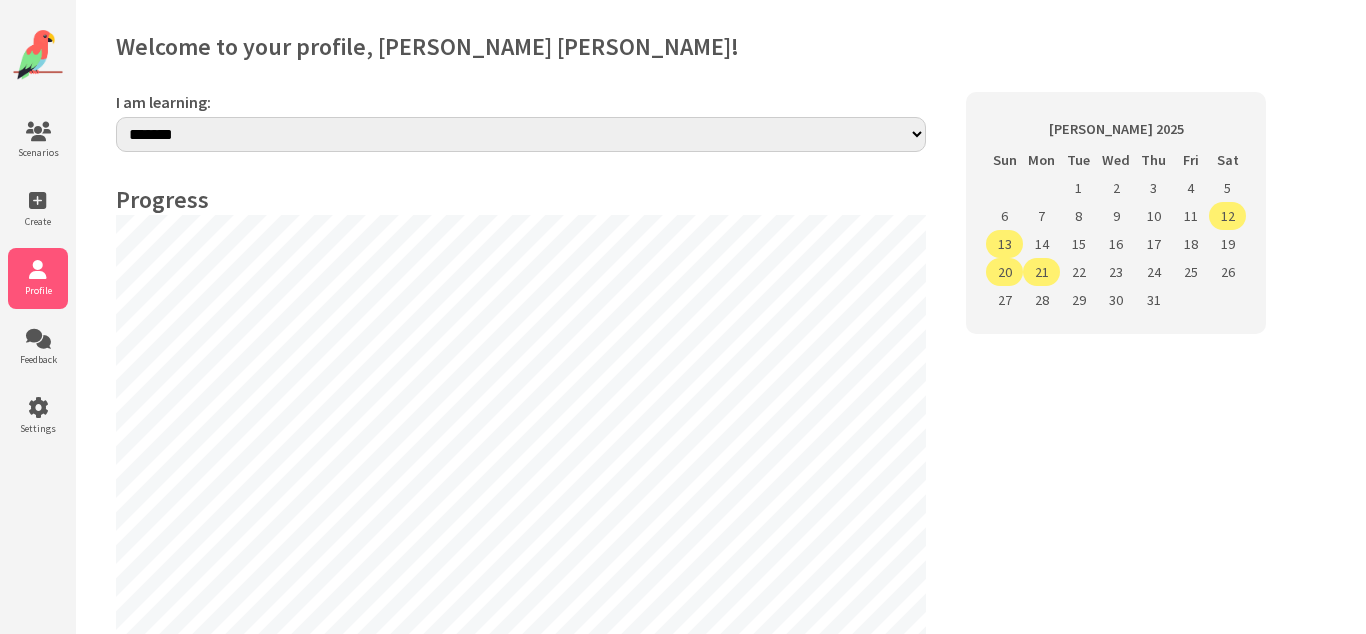 select on "**" 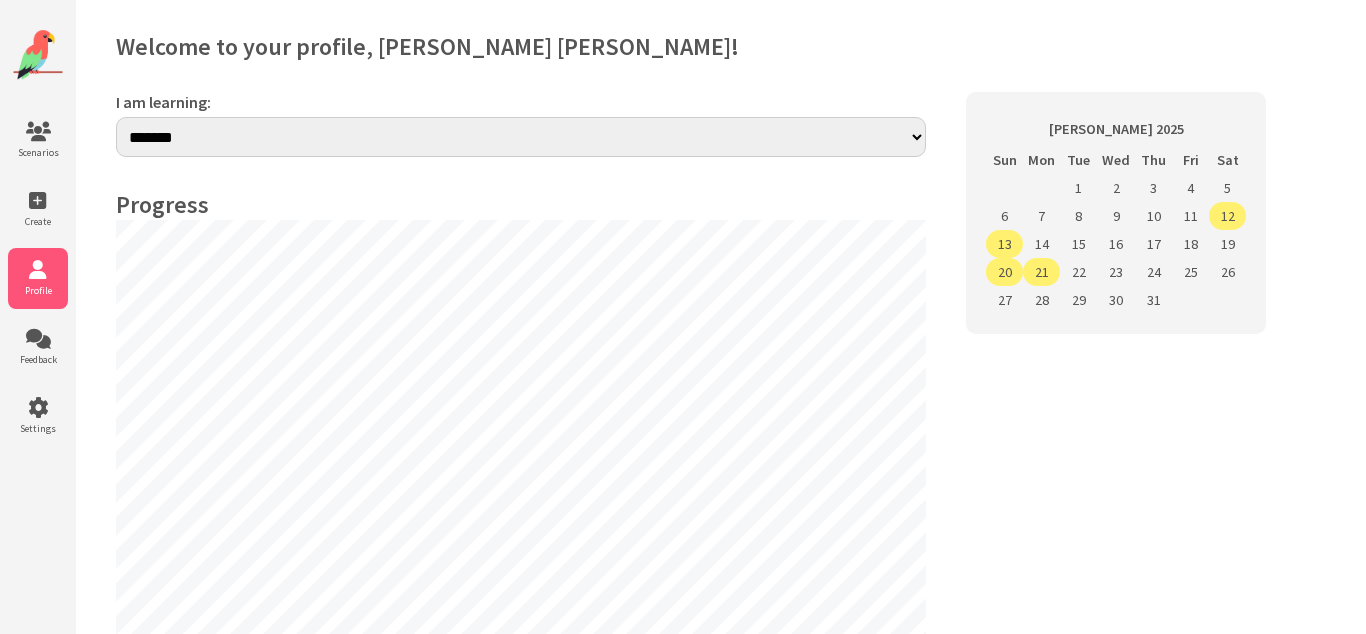scroll, scrollTop: 0, scrollLeft: 0, axis: both 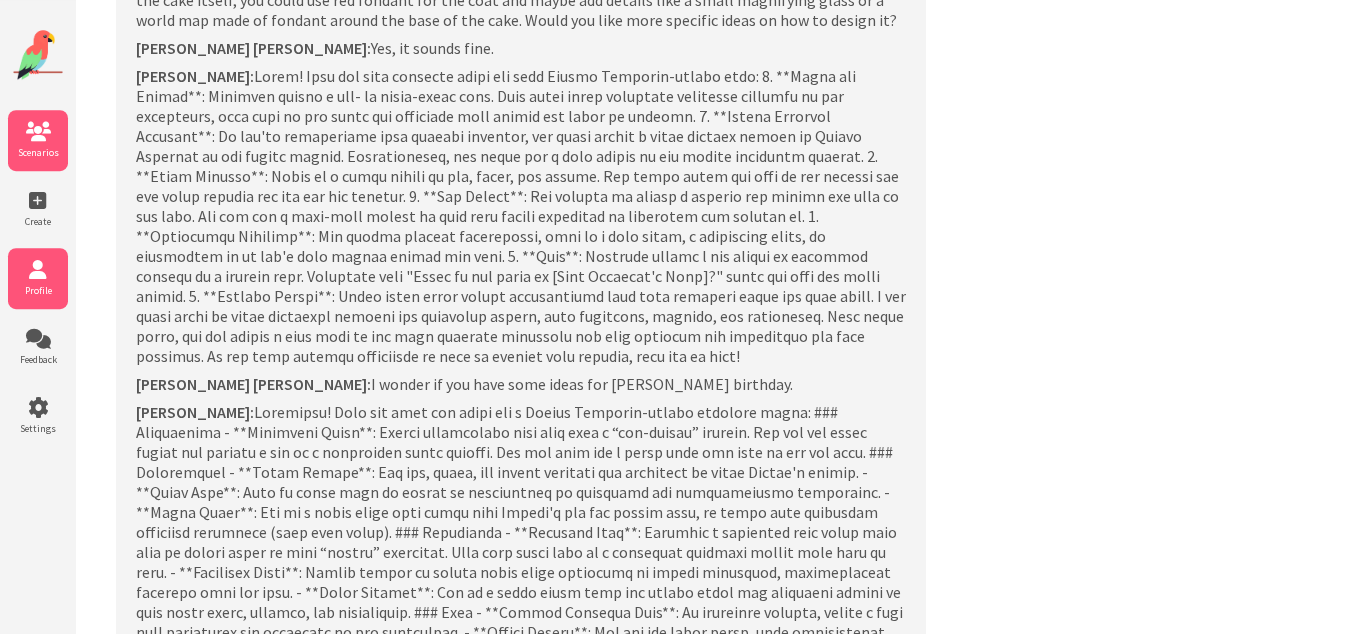 click at bounding box center (38, 132) 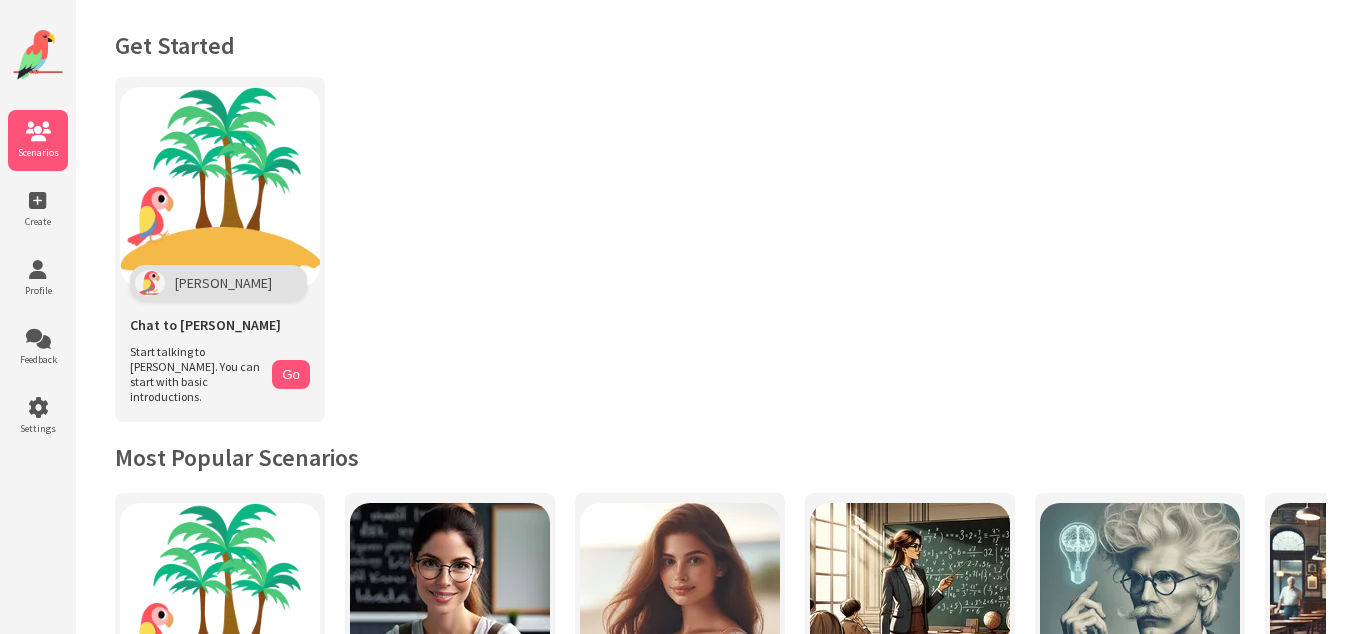 scroll, scrollTop: 0, scrollLeft: 0, axis: both 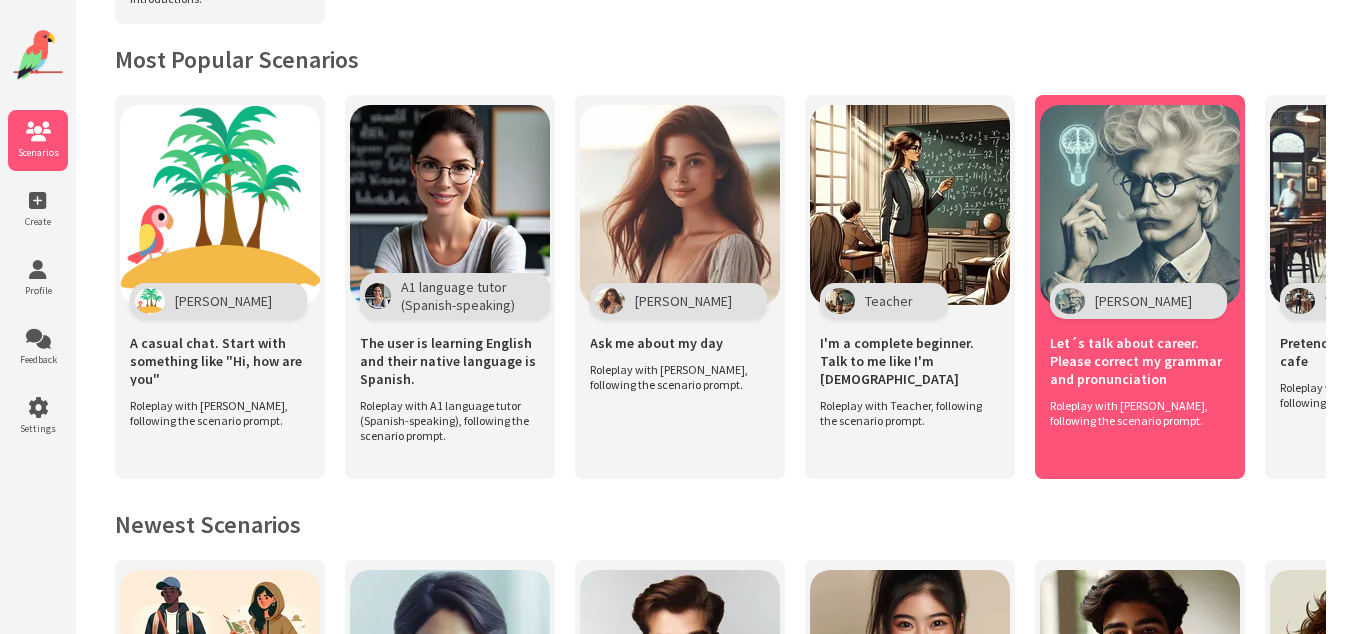 click on "Let´s talk about career. Please correct my grammar and pronunciation" at bounding box center [1140, 361] 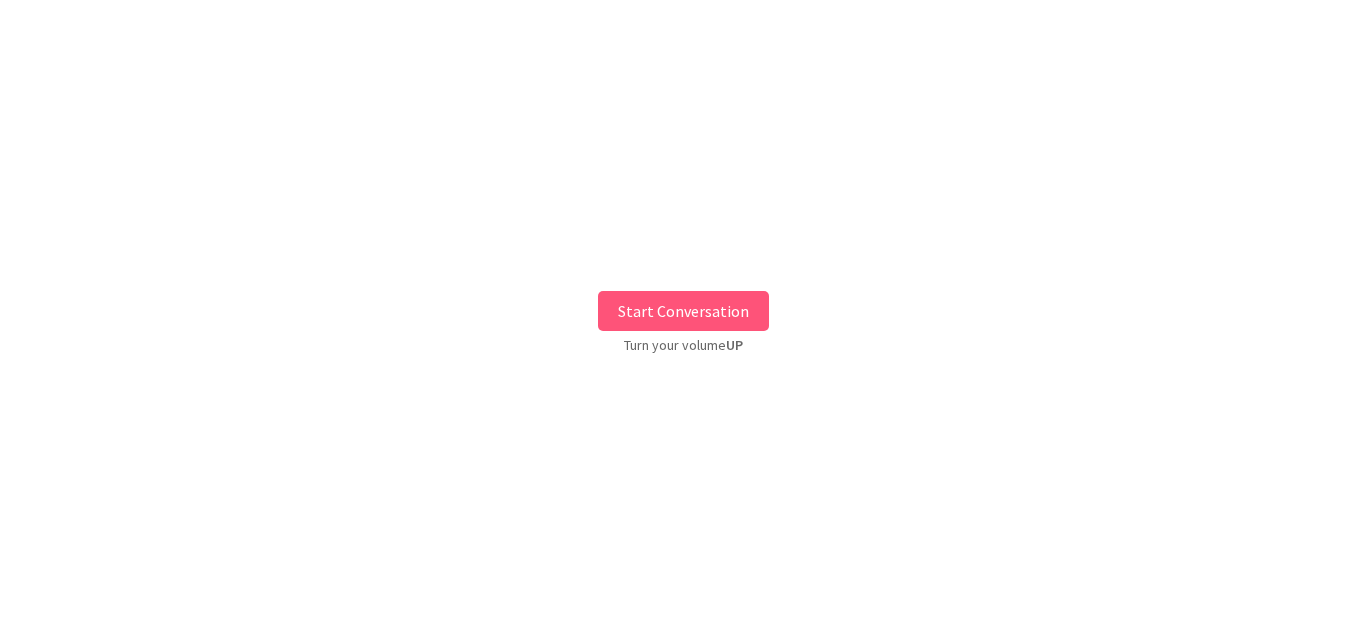 scroll, scrollTop: 0, scrollLeft: 0, axis: both 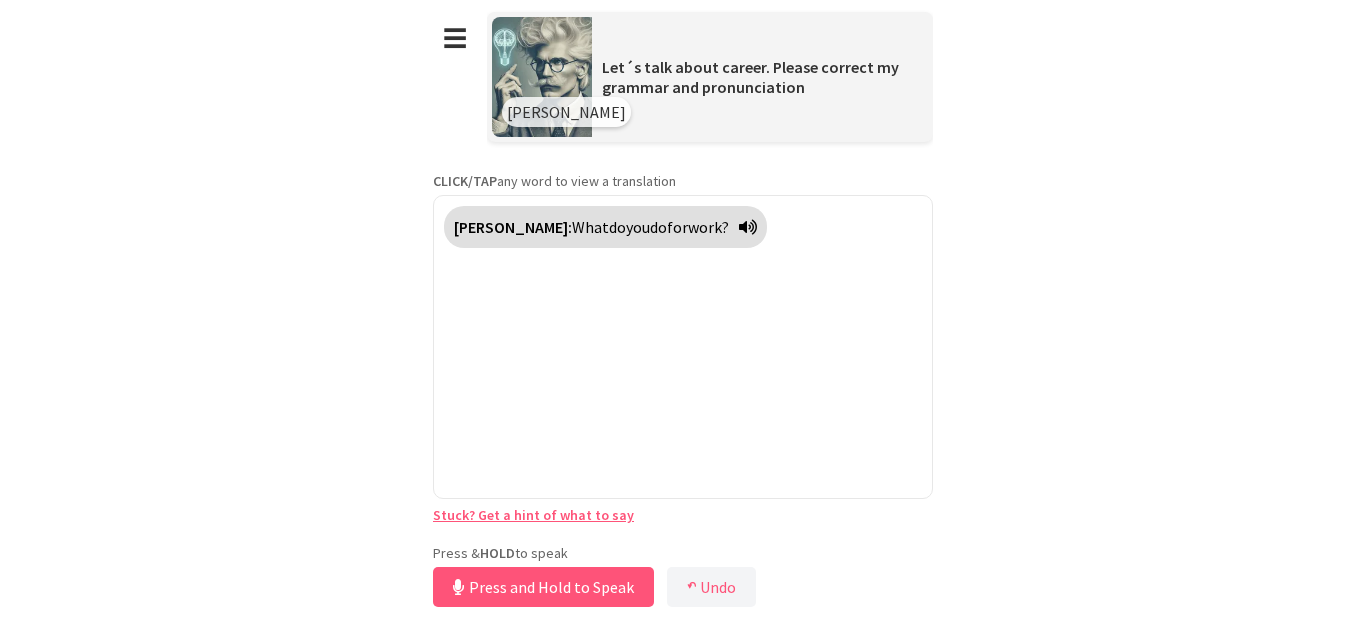 click on "Press &  HOLD  to speak
Press and Hold to Speak
↶  Undo
Save
No voice detected. Hold the button down and speak clearly." at bounding box center [683, 578] 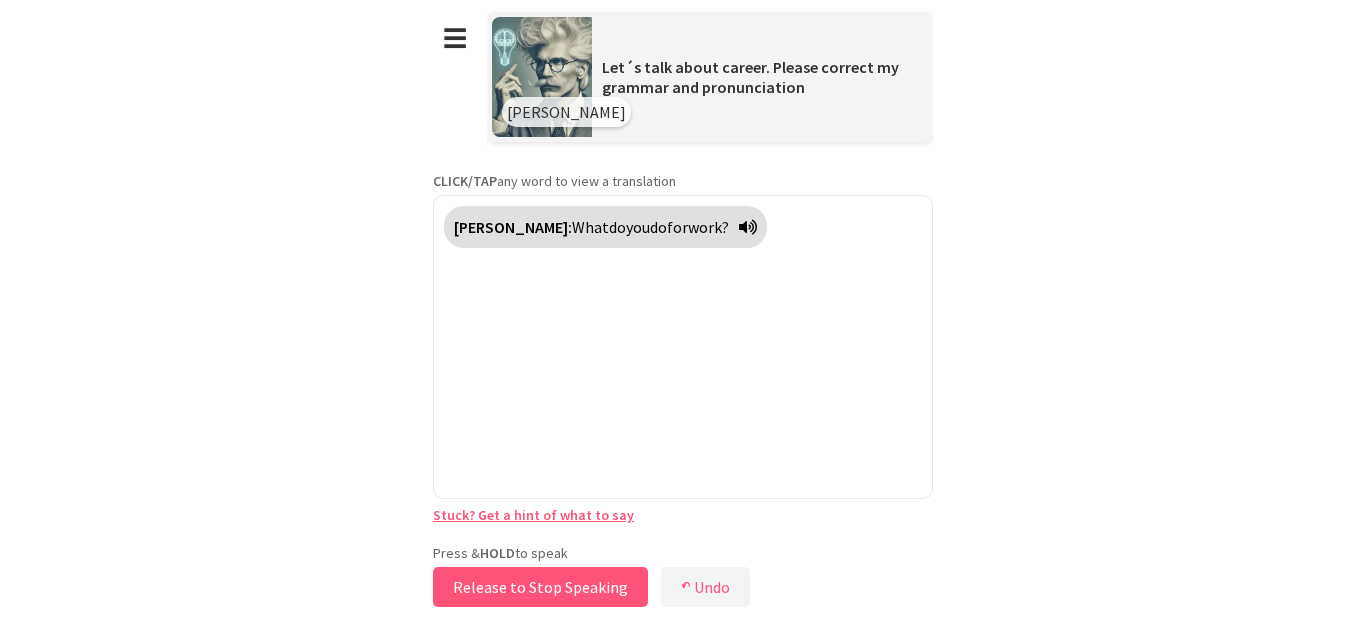 click on "Release to Stop Speaking" at bounding box center [540, 587] 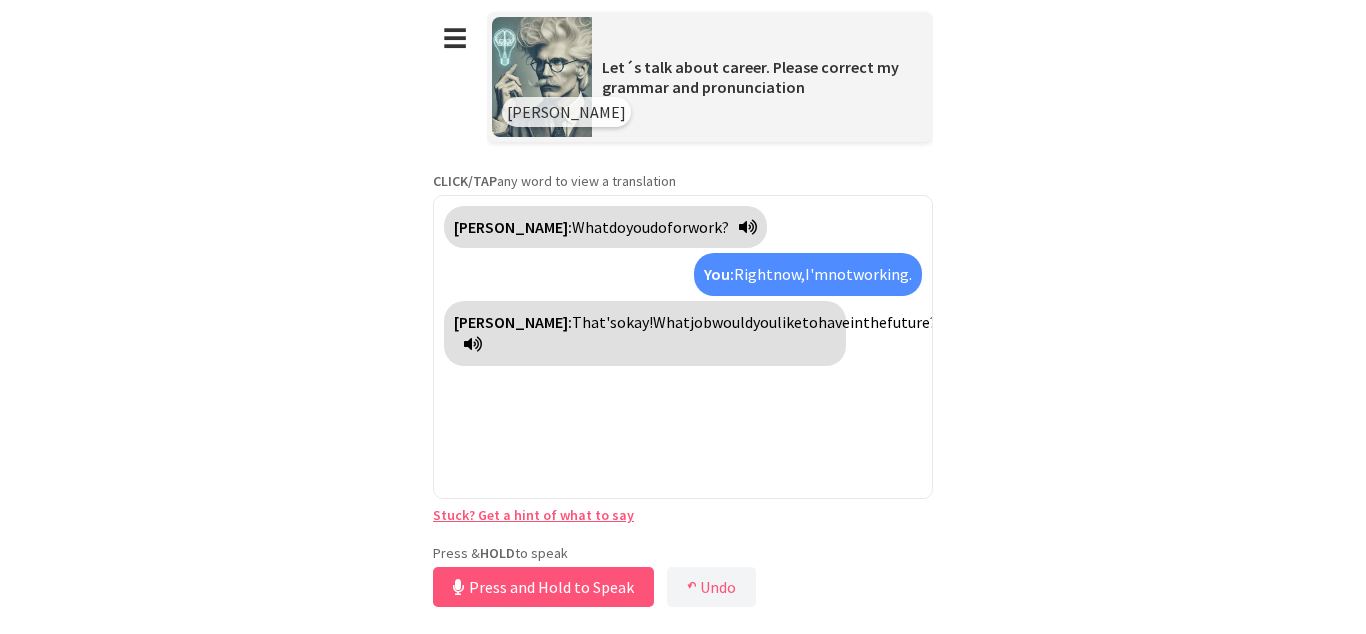 type 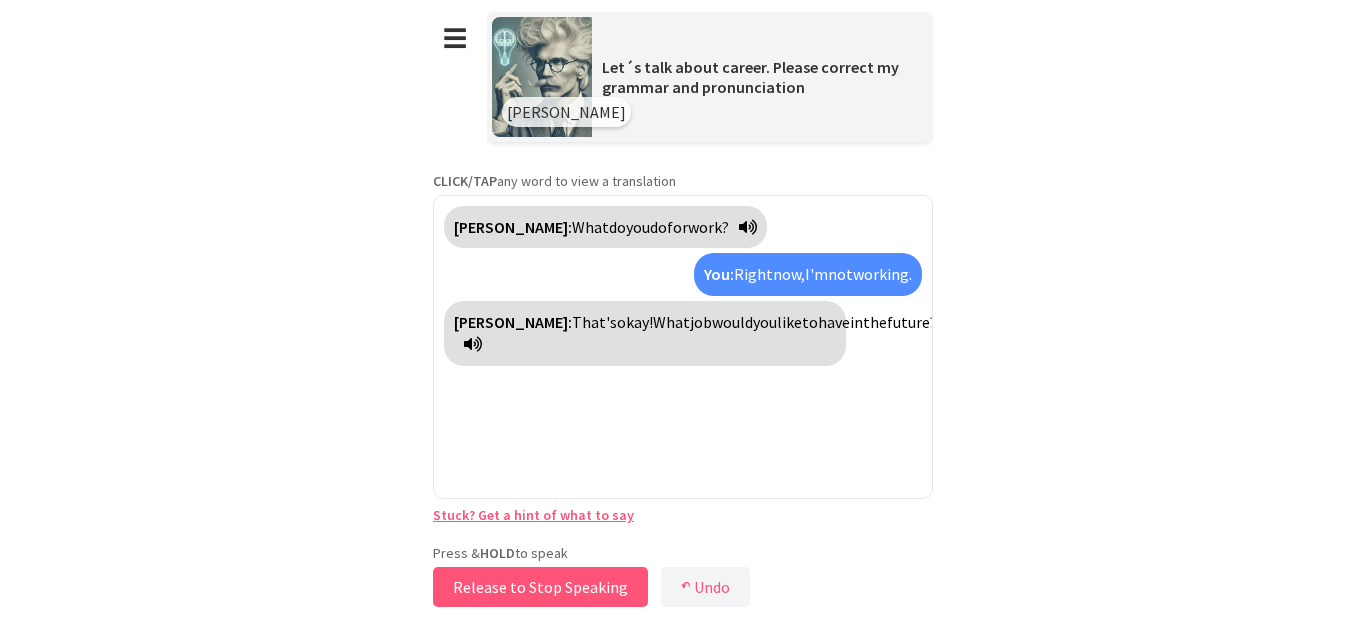 click on "Release to Stop Speaking" at bounding box center (540, 587) 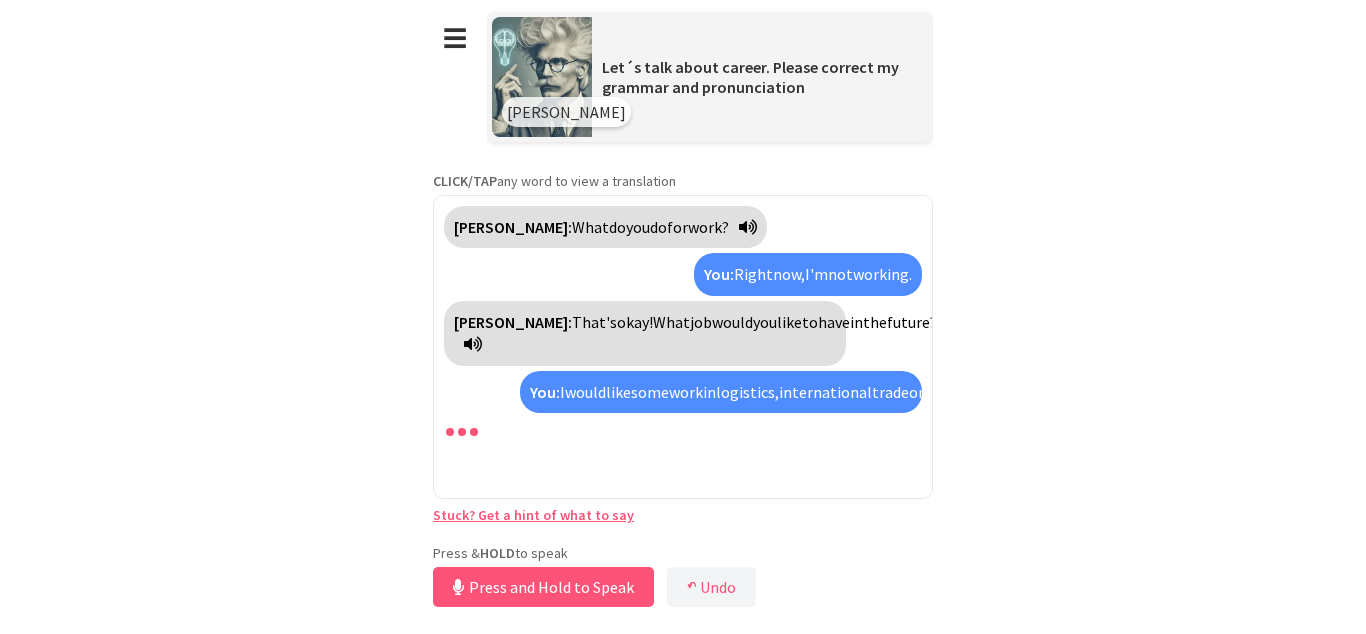 scroll, scrollTop: 12, scrollLeft: 0, axis: vertical 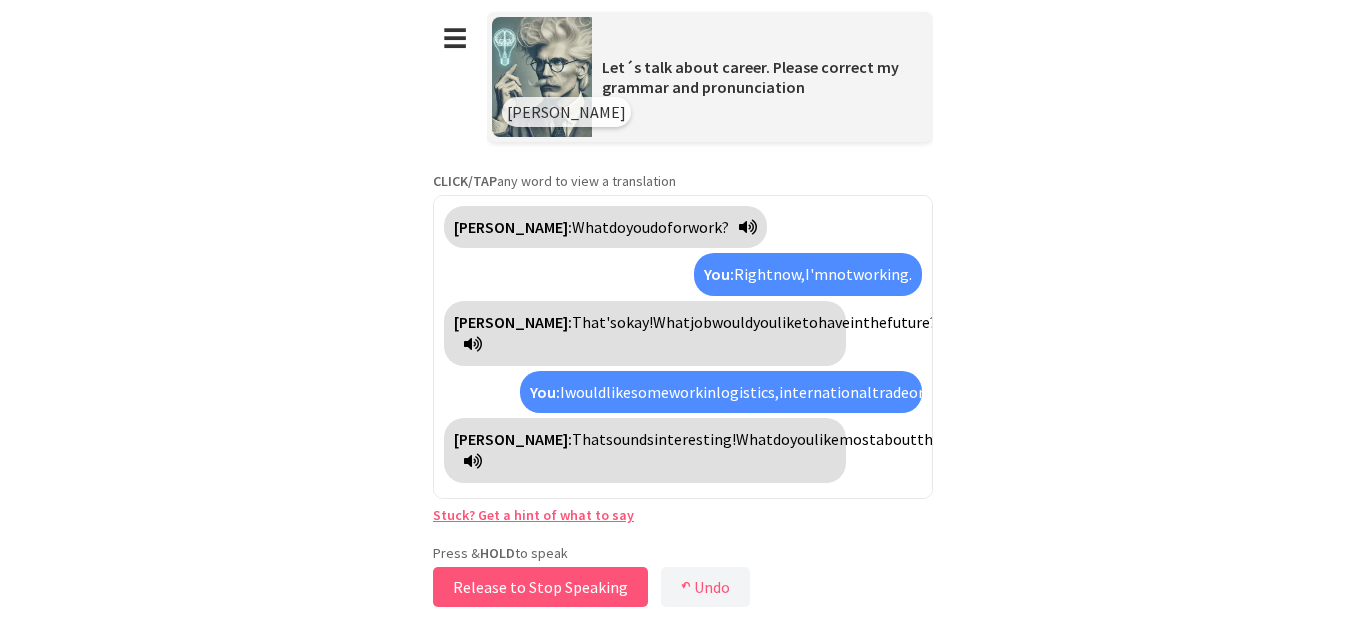 click on "Release to Stop Speaking" at bounding box center [540, 587] 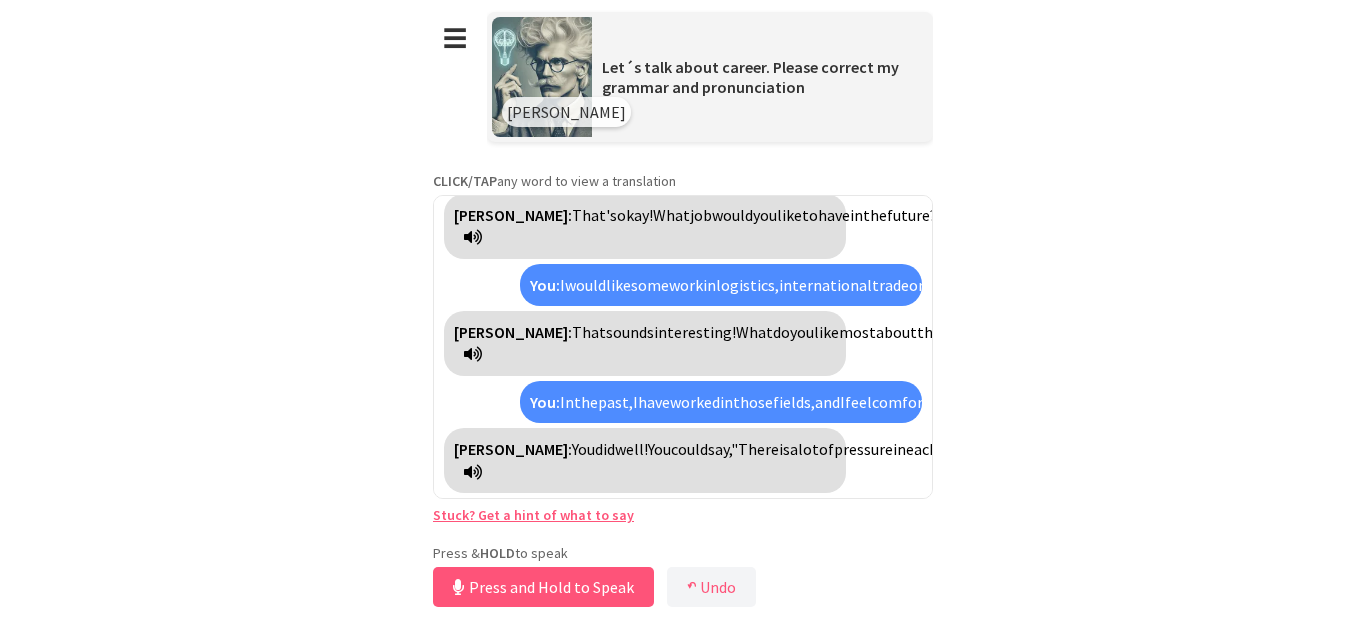 scroll, scrollTop: 197, scrollLeft: 0, axis: vertical 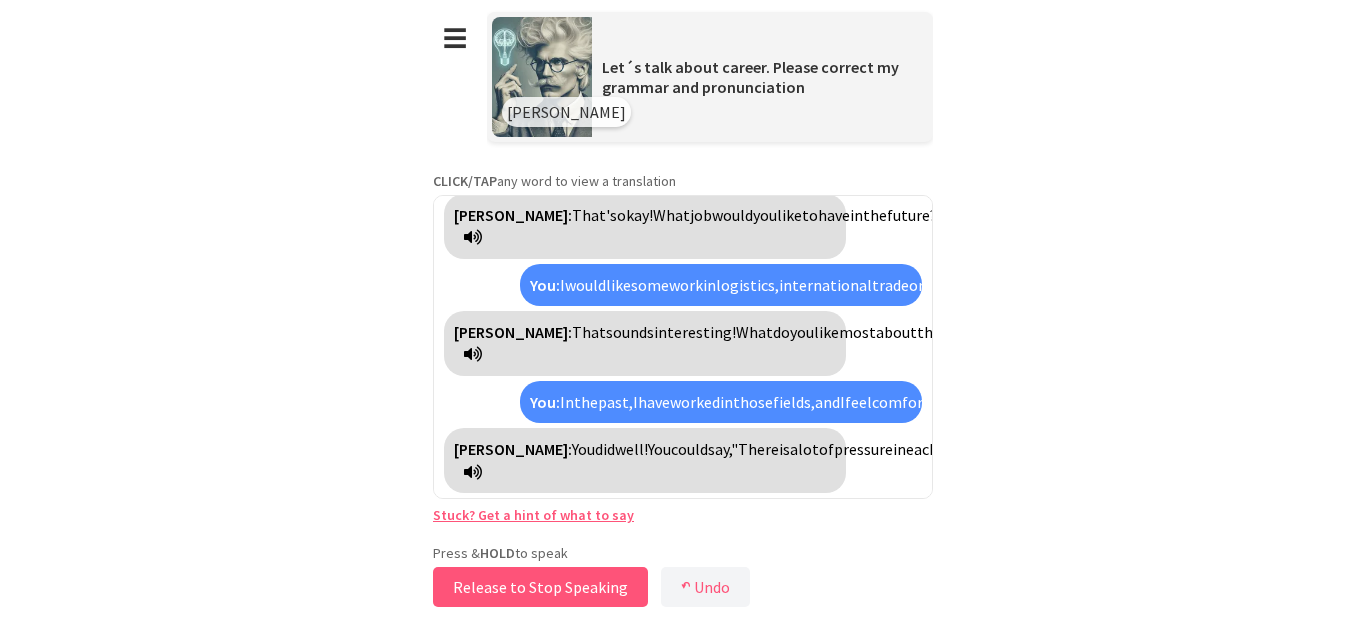 click on "Release to Stop Speaking" at bounding box center (540, 587) 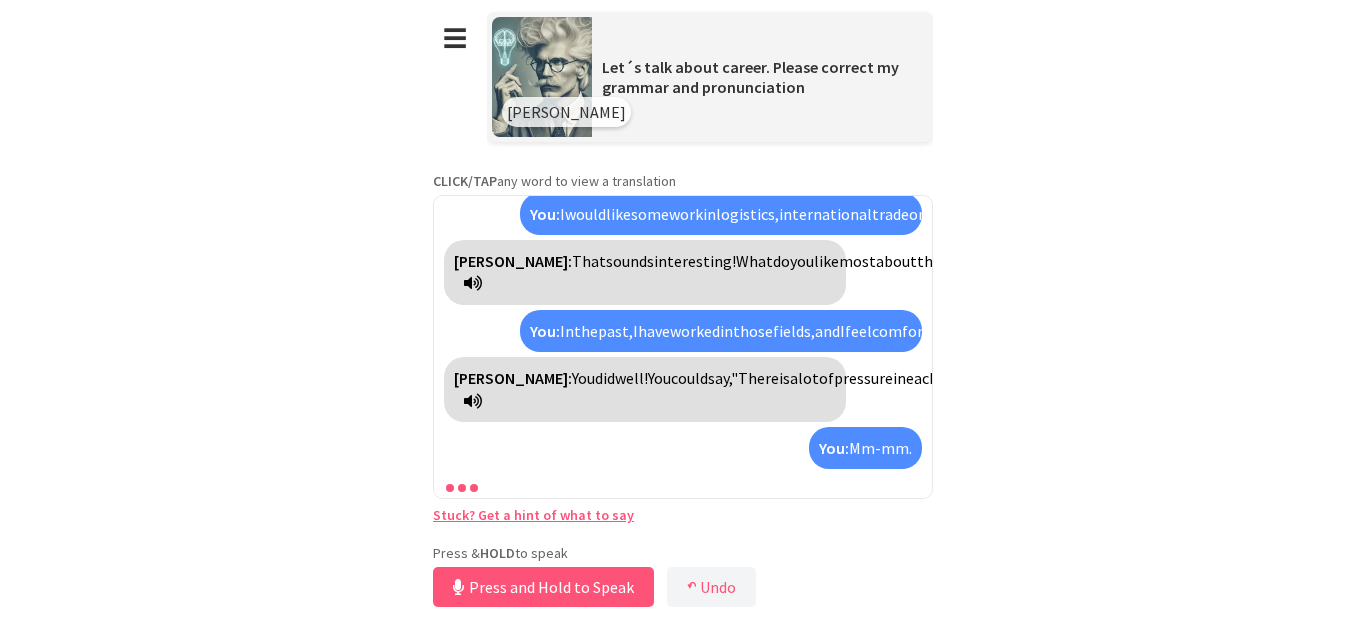 scroll, scrollTop: 314, scrollLeft: 0, axis: vertical 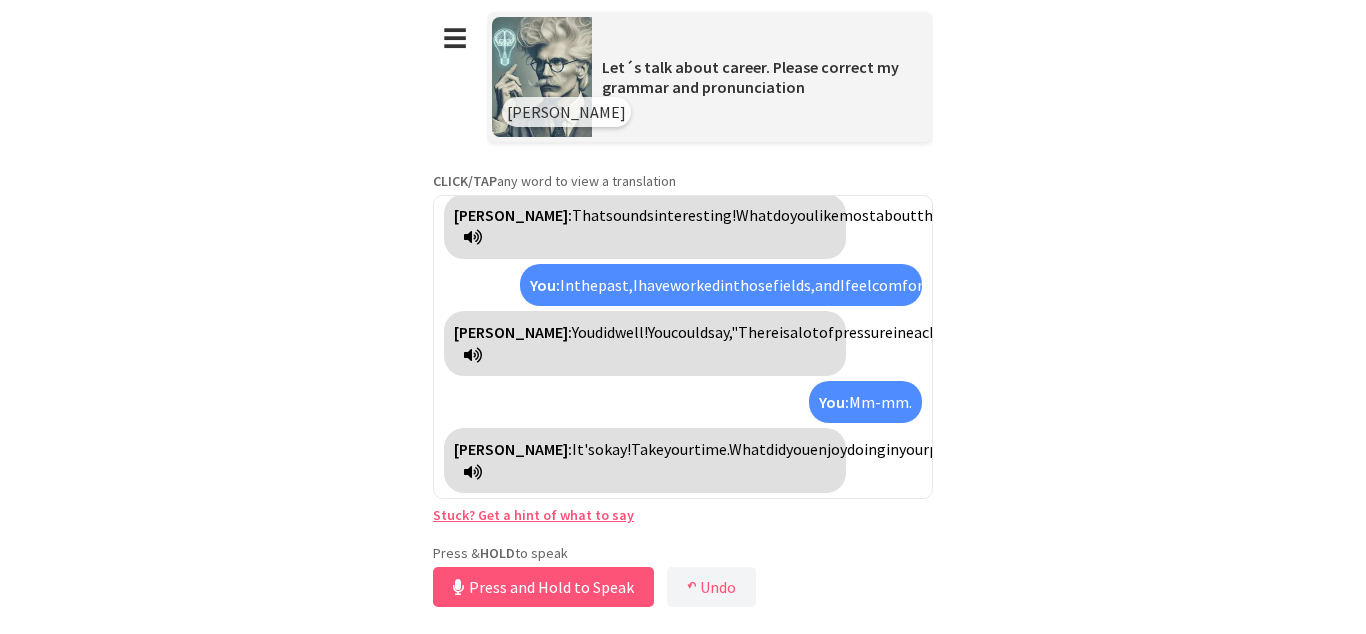 click on "Stuck? Get a hint of what to say" at bounding box center [533, 515] 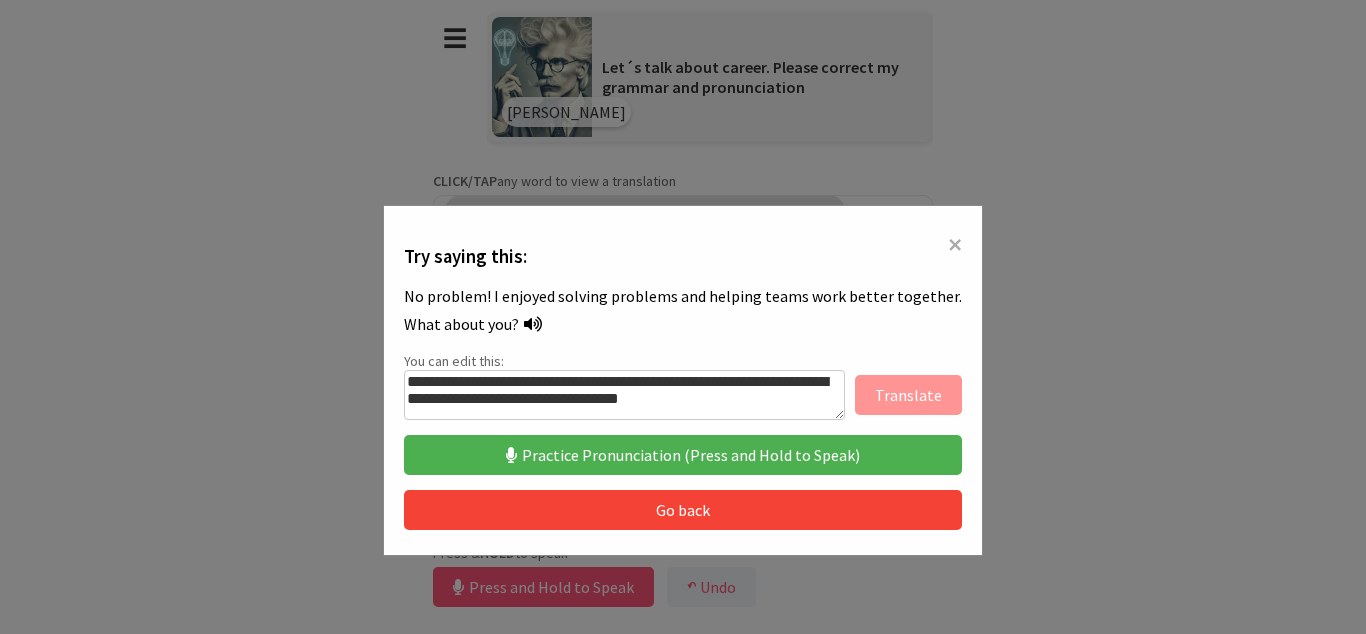 click on "×" at bounding box center (955, 244) 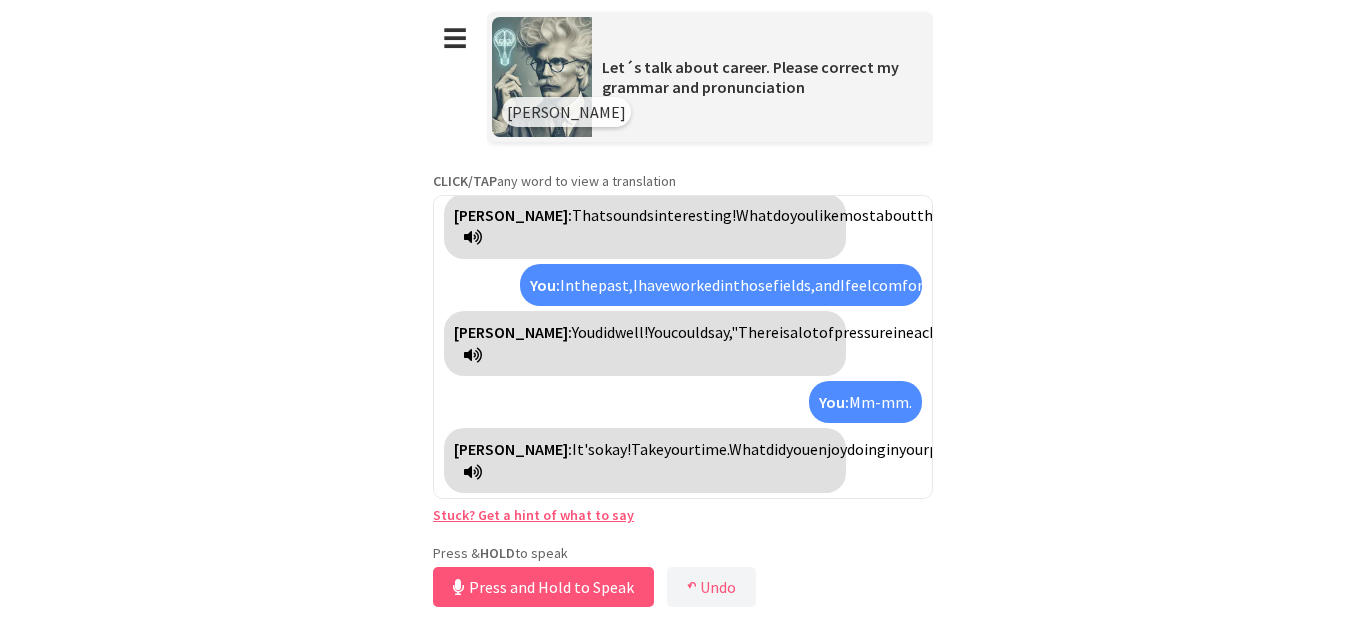 drag, startPoint x: 932, startPoint y: 433, endPoint x: 936, endPoint y: 460, distance: 27.294687 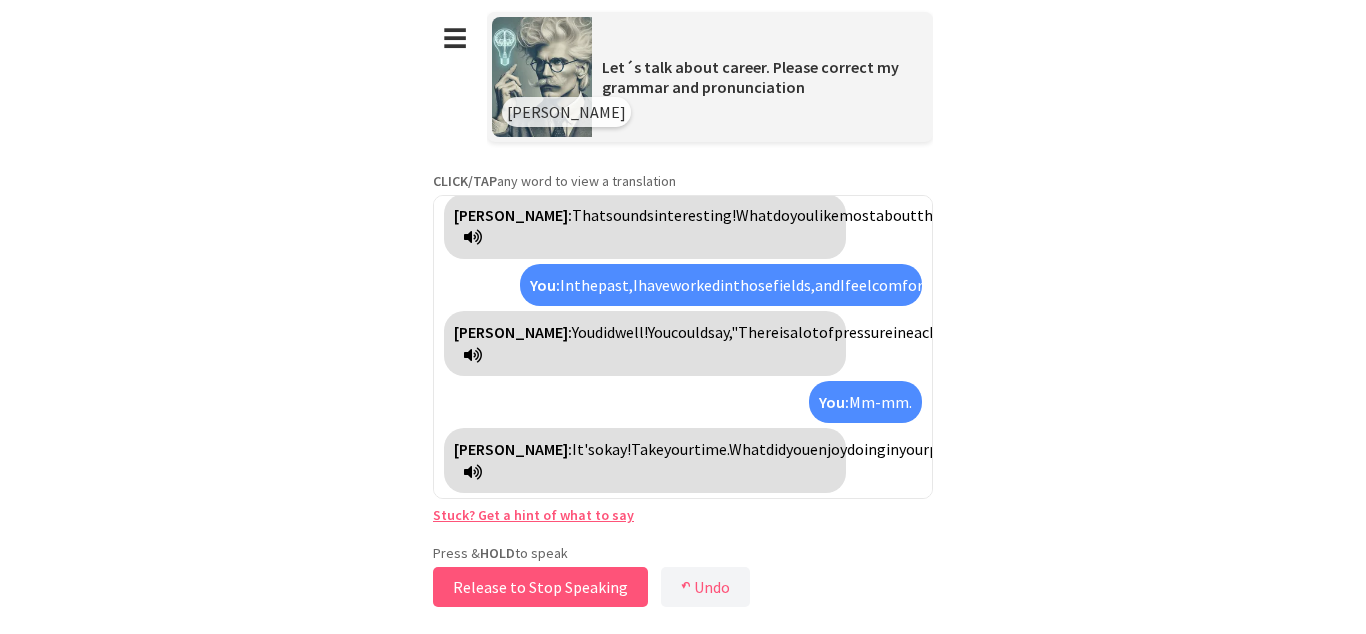 click on "Release to Stop Speaking" at bounding box center [540, 587] 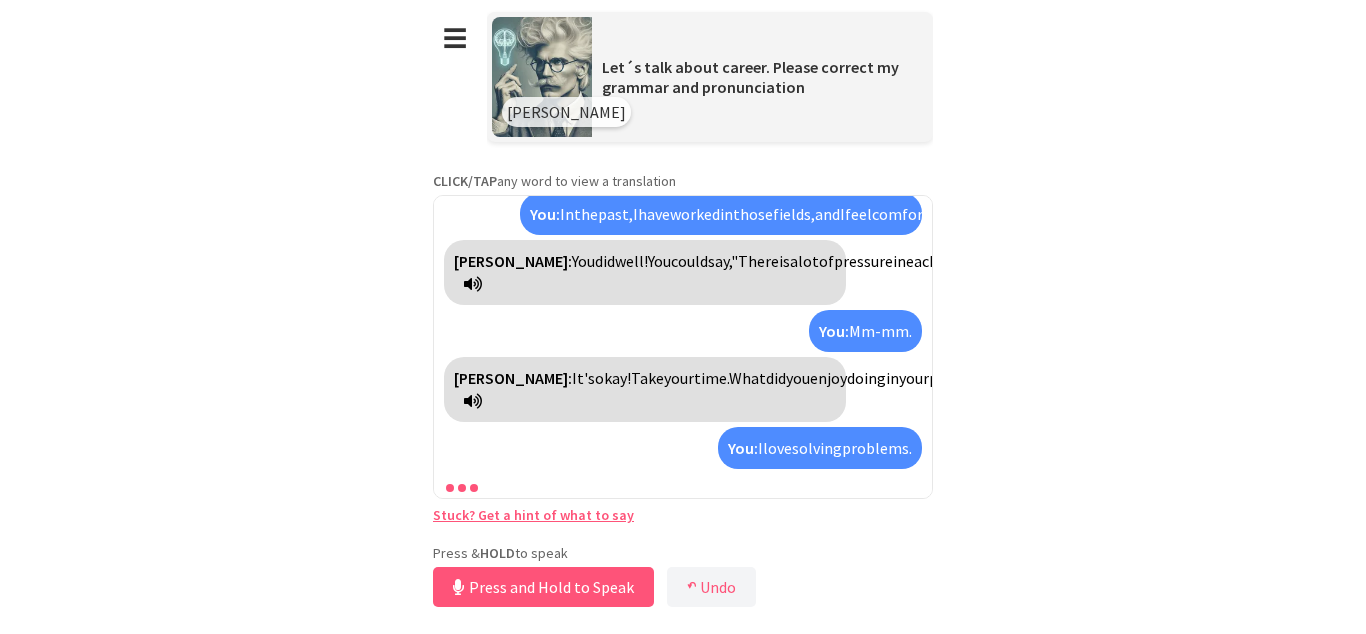 scroll, scrollTop: 453, scrollLeft: 0, axis: vertical 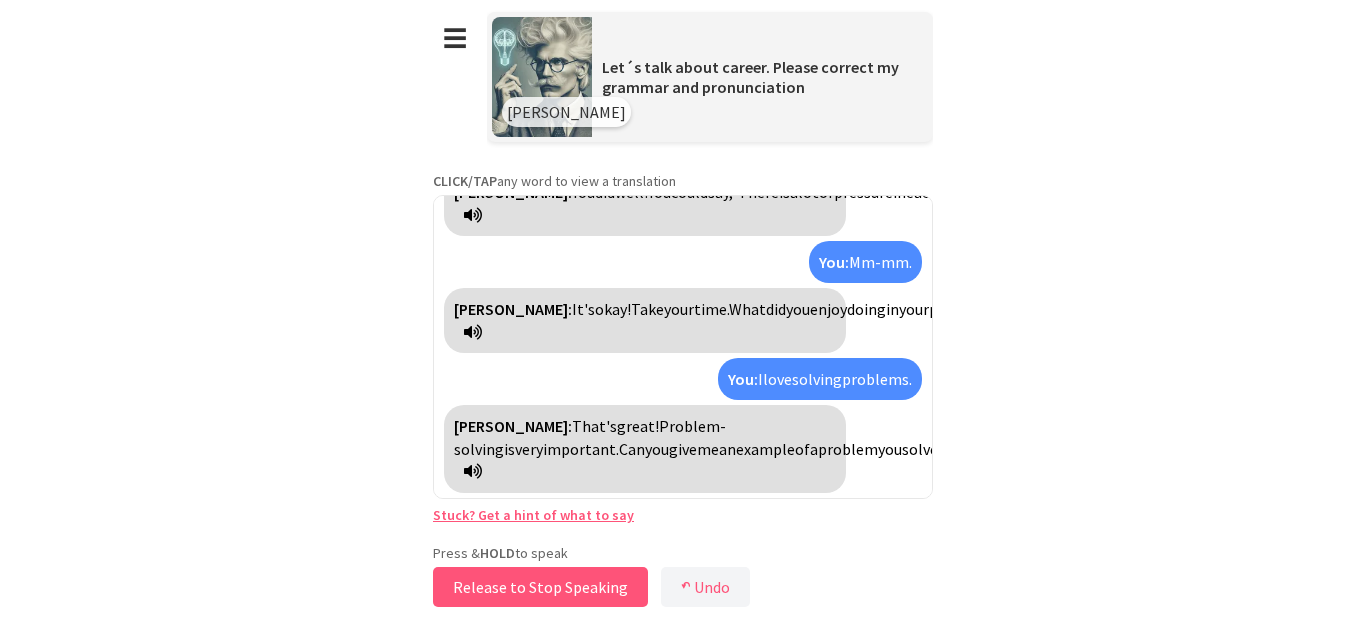 click on "Release to Stop Speaking" at bounding box center (540, 587) 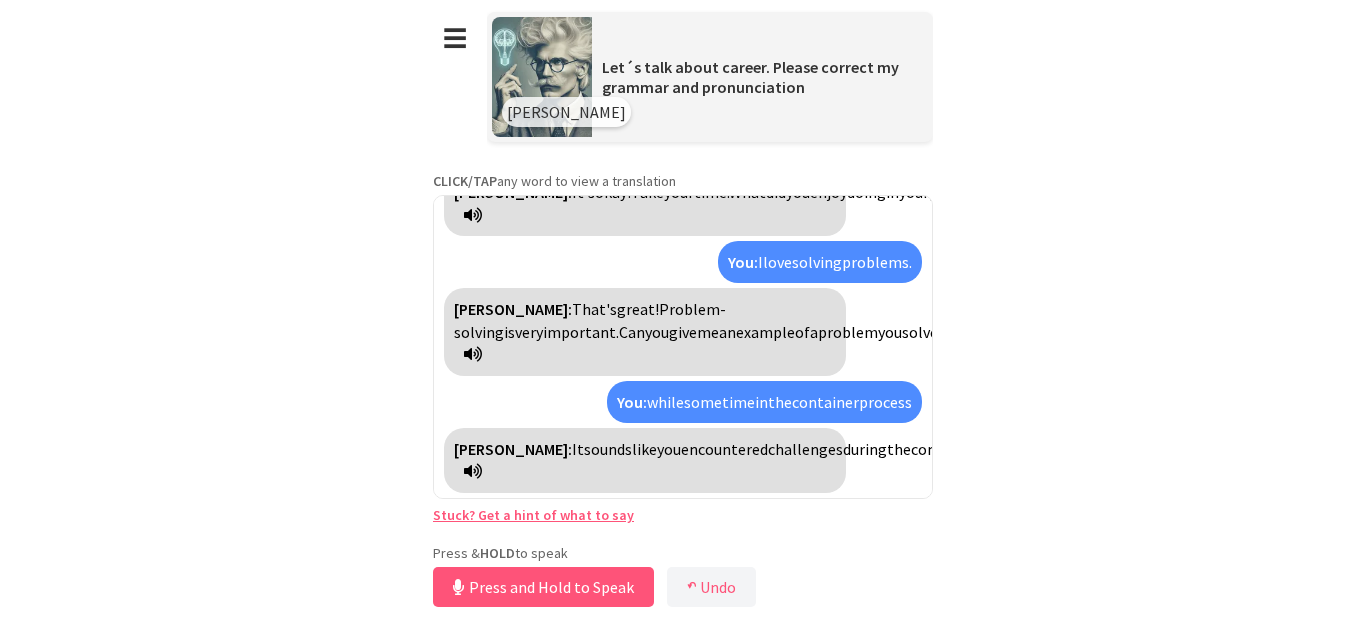scroll, scrollTop: 593, scrollLeft: 0, axis: vertical 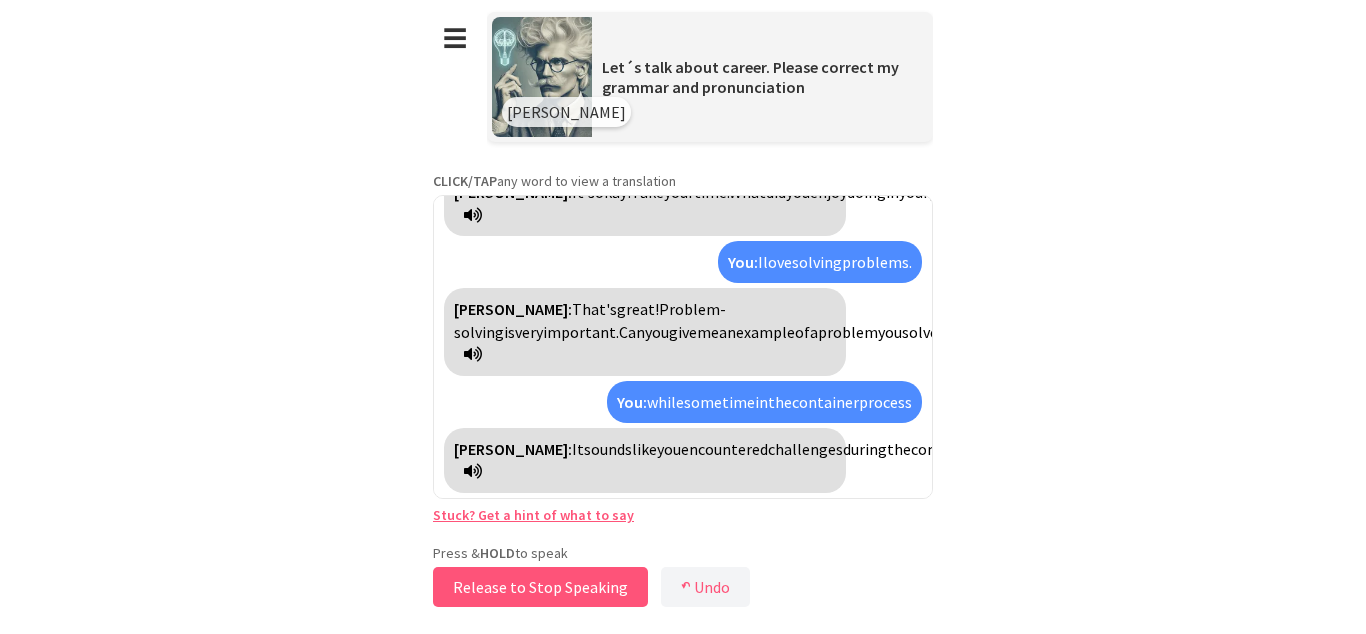 click on "Release to Stop Speaking" at bounding box center (540, 587) 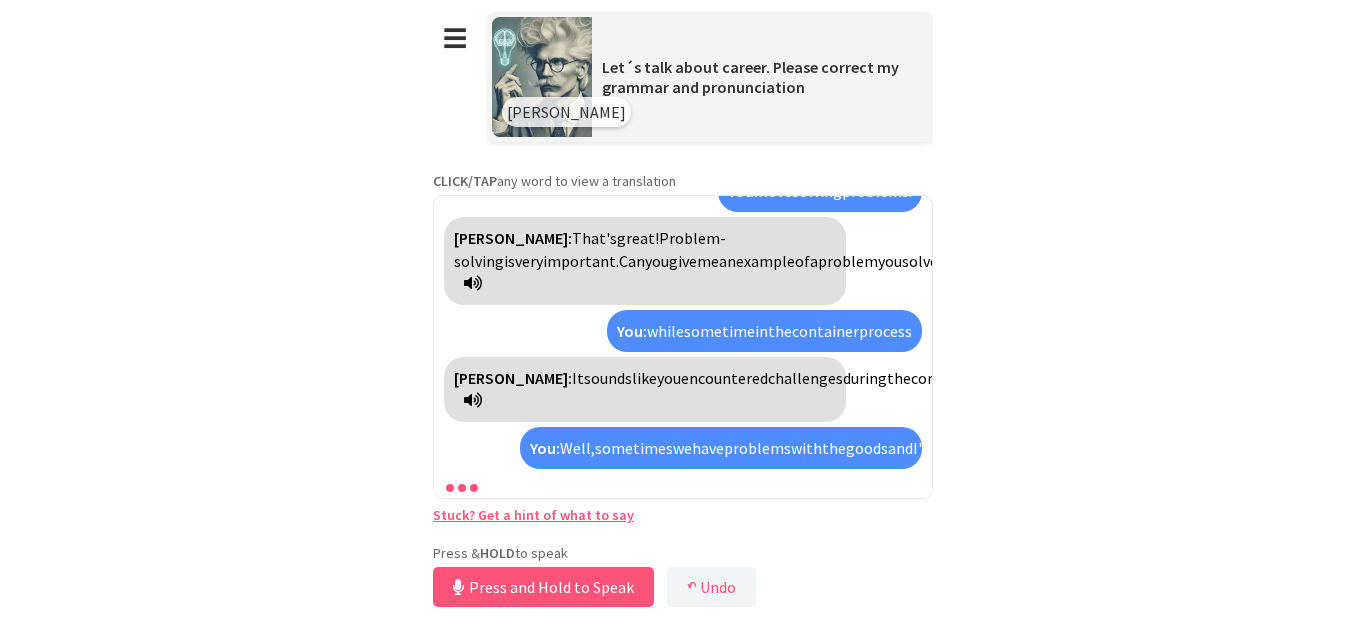 scroll, scrollTop: 845, scrollLeft: 0, axis: vertical 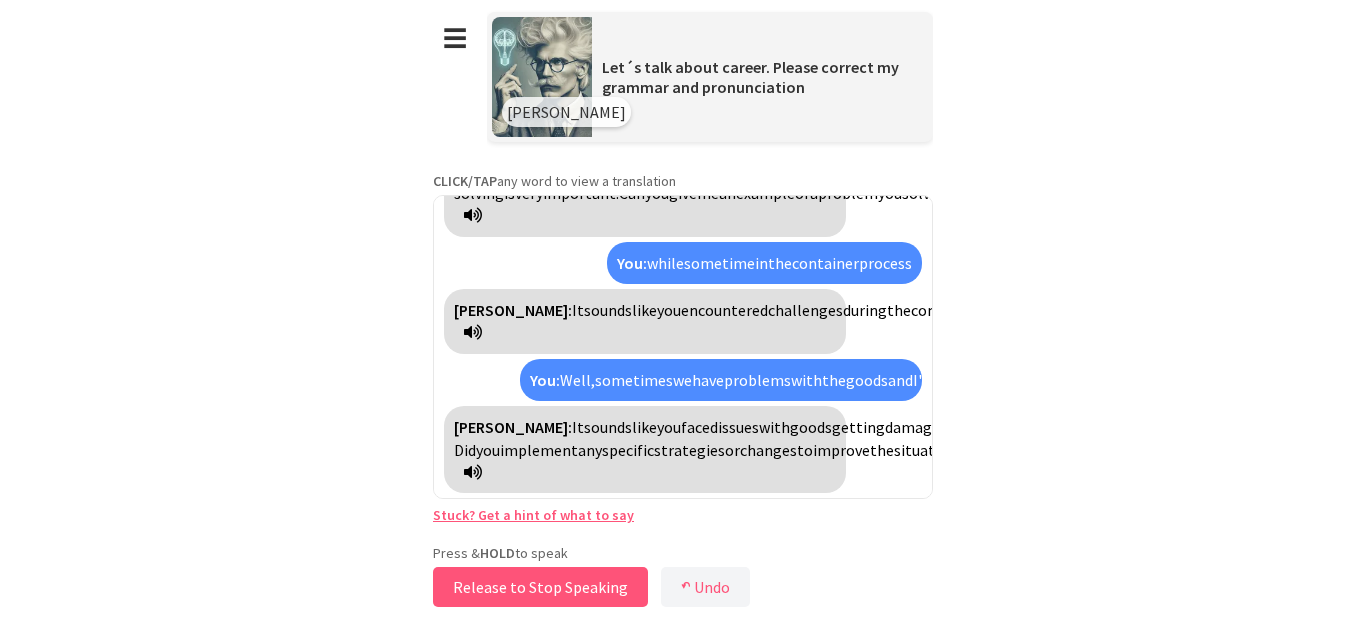 click on "Release to Stop Speaking" at bounding box center (540, 587) 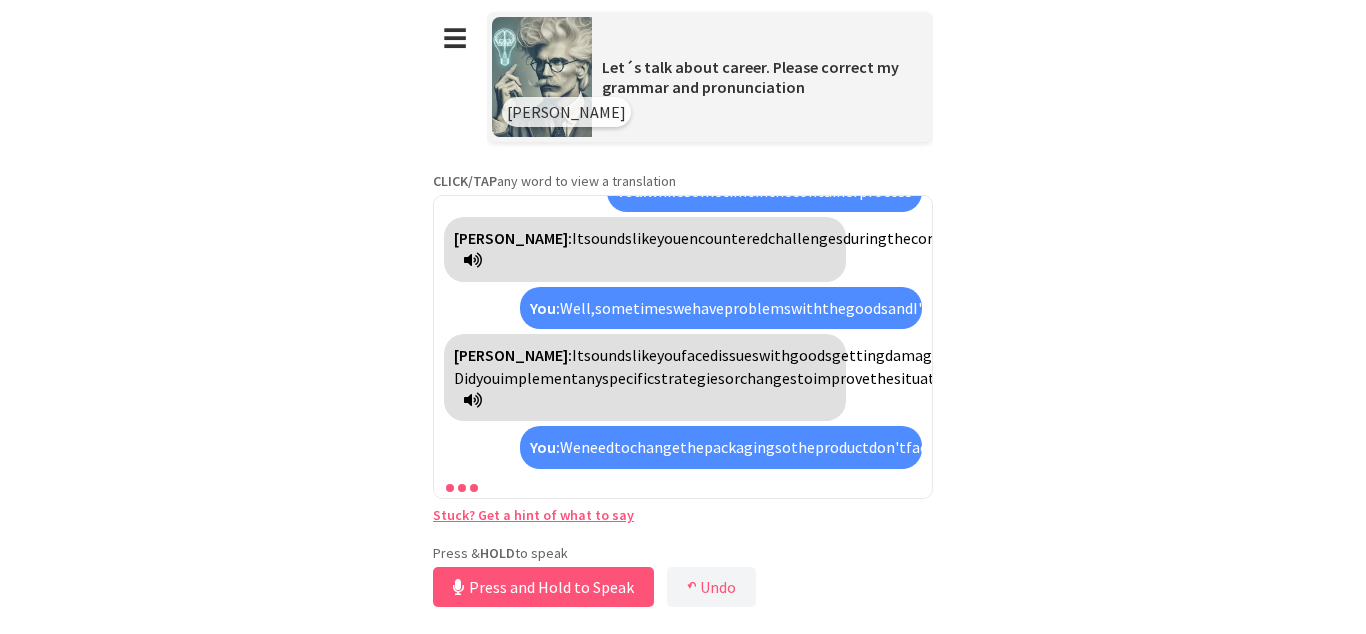 scroll, scrollTop: 1051, scrollLeft: 0, axis: vertical 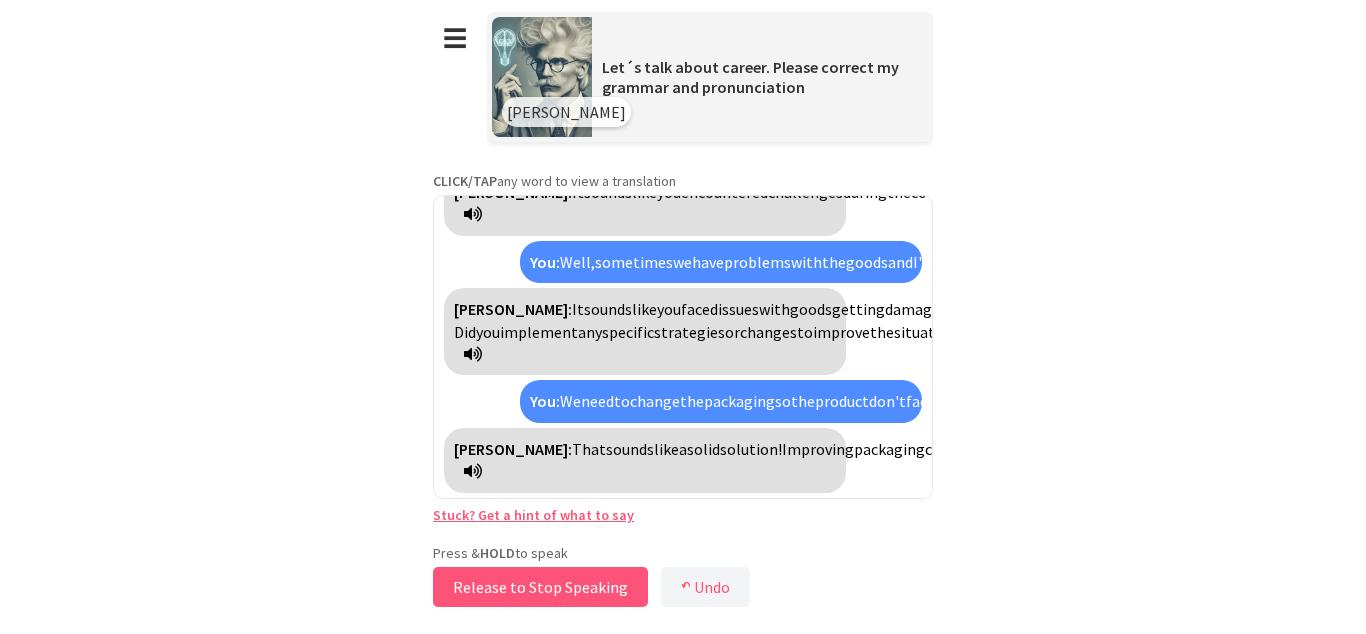 click on "Release to Stop Speaking" at bounding box center [540, 587] 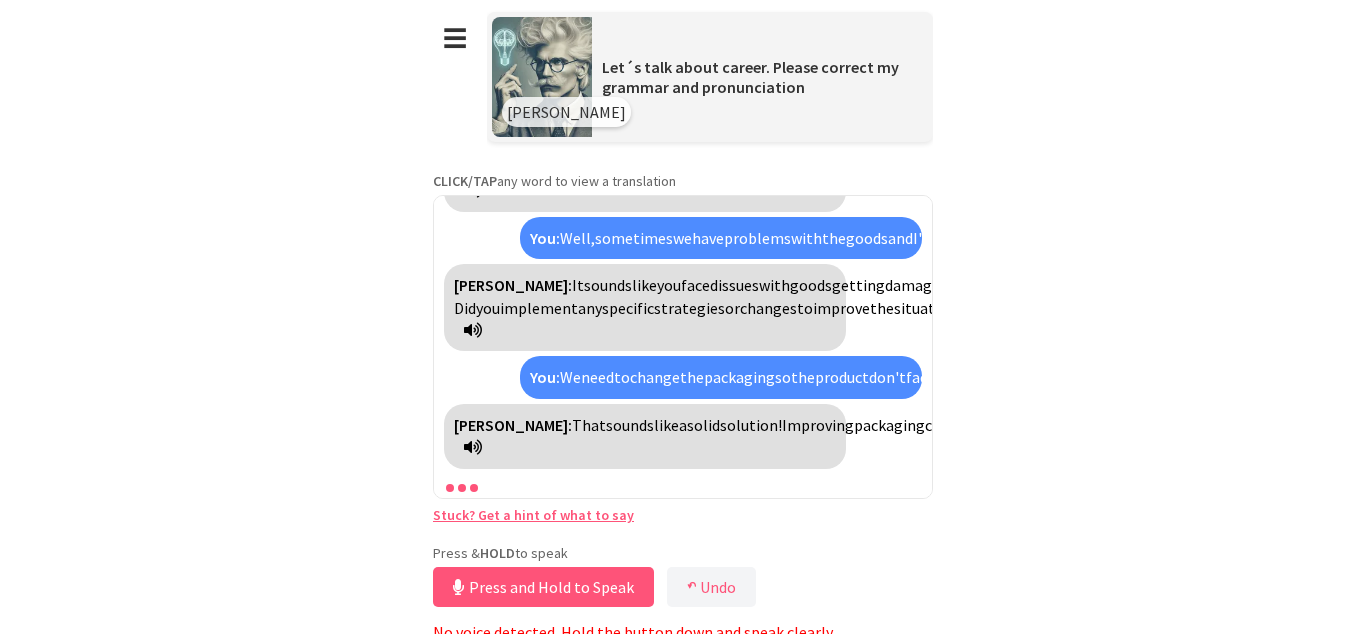 click on "**********" at bounding box center [683, 317] 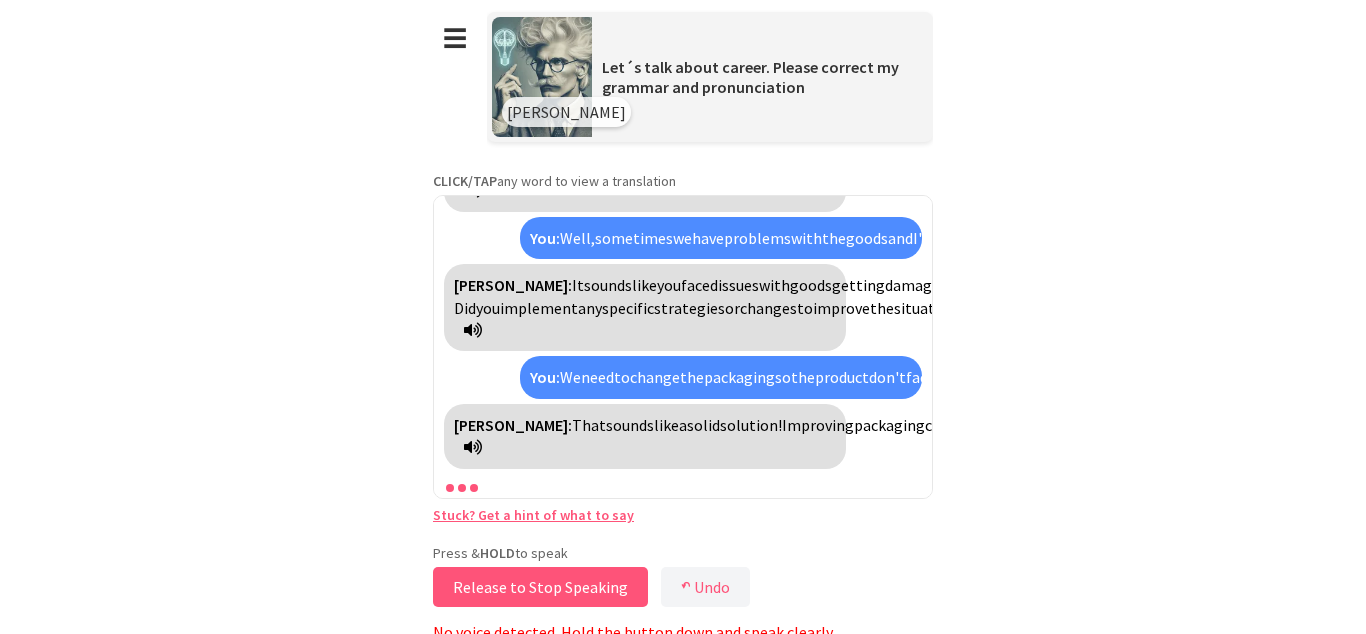 drag, startPoint x: 483, startPoint y: 593, endPoint x: 273, endPoint y: 422, distance: 270.81543 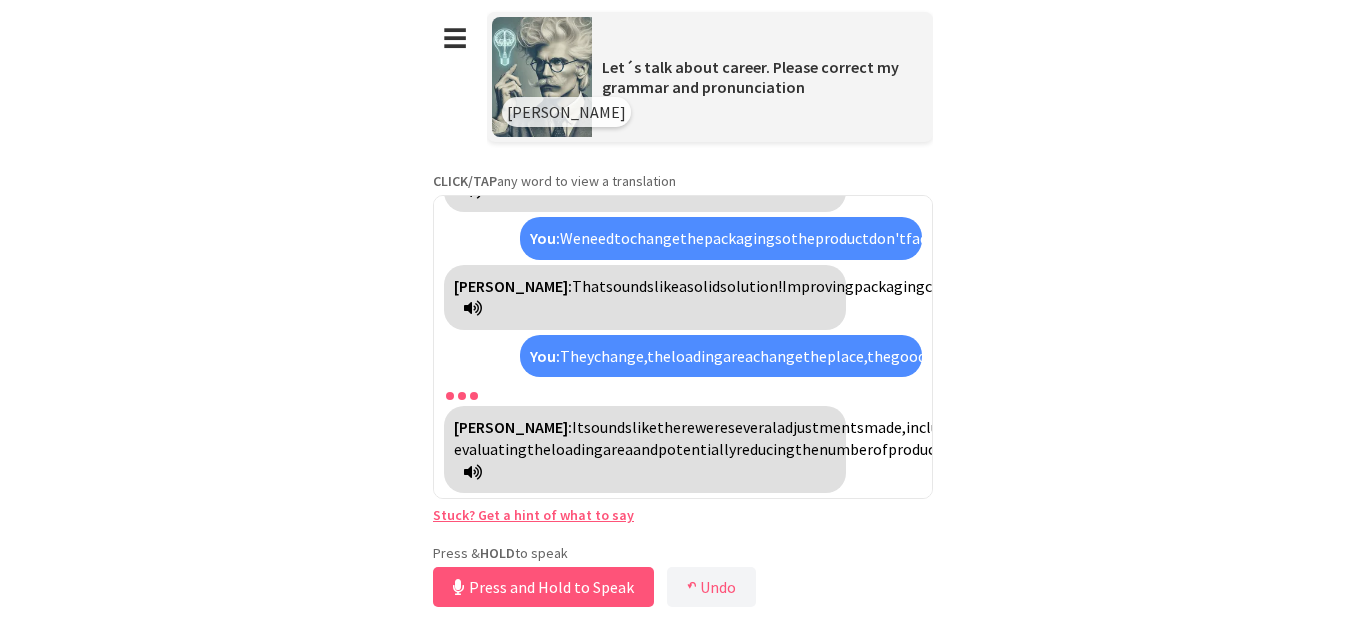 scroll, scrollTop: 1349, scrollLeft: 0, axis: vertical 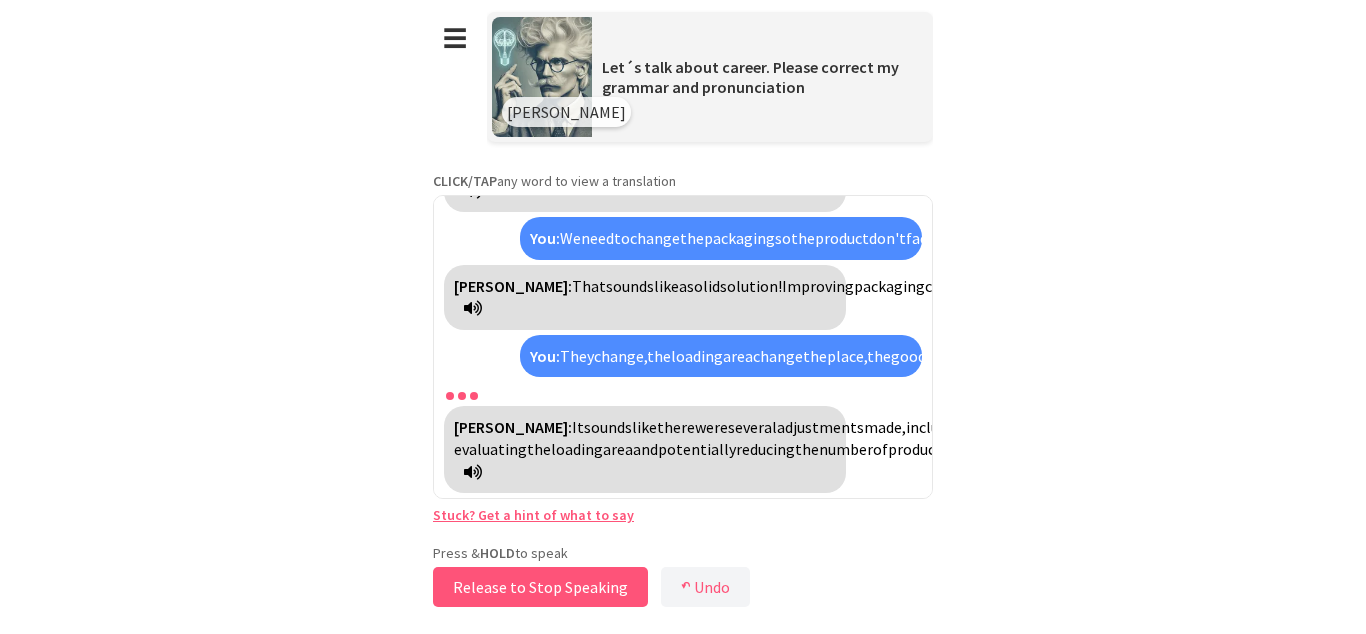 click on "Release to Stop Speaking" at bounding box center (540, 587) 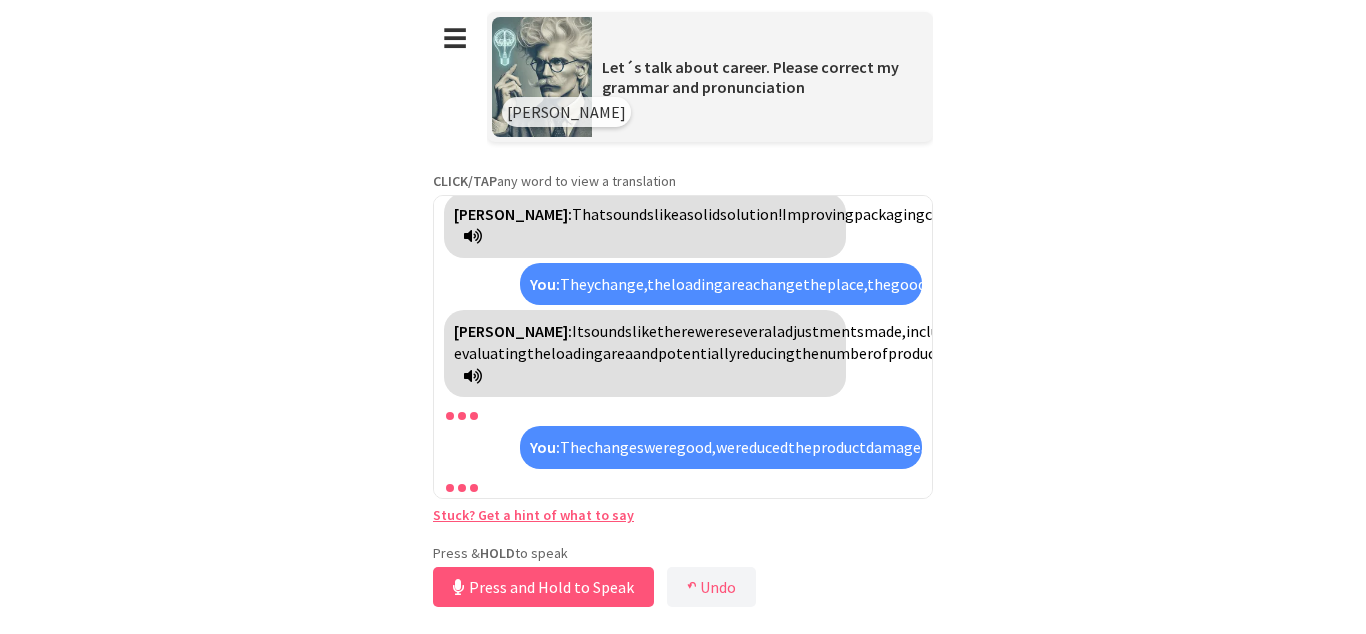 scroll, scrollTop: 1623, scrollLeft: 0, axis: vertical 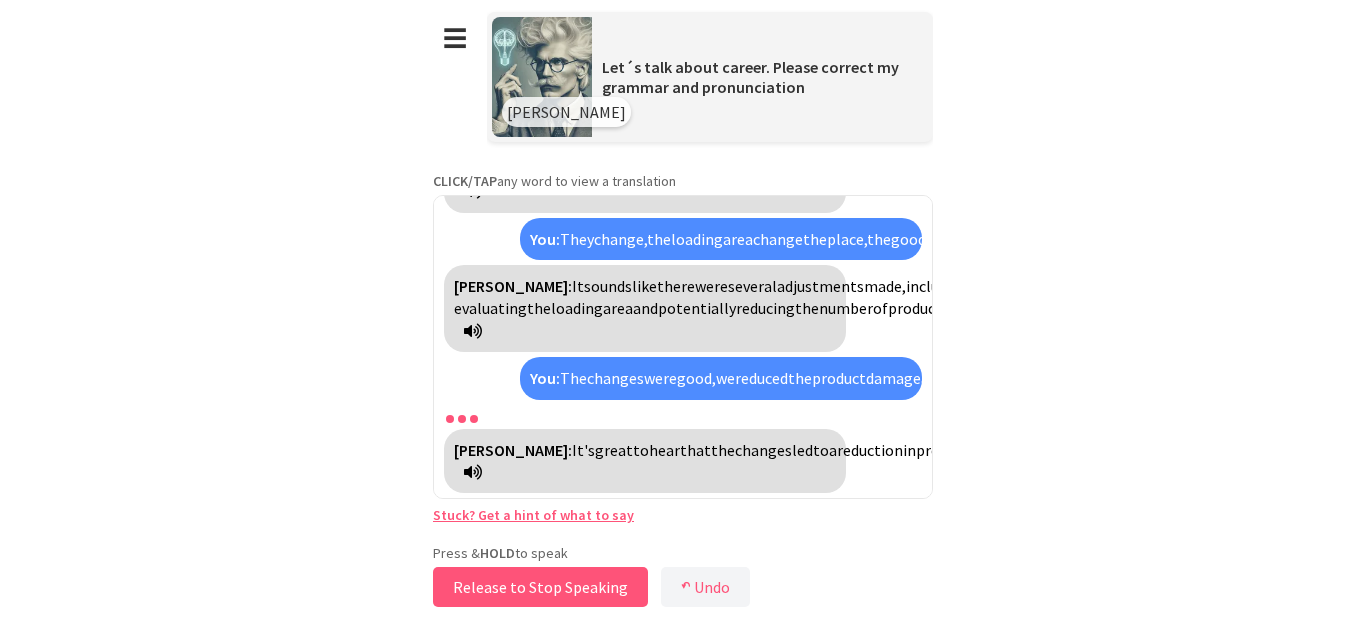 click on "Release to Stop Speaking" at bounding box center [540, 587] 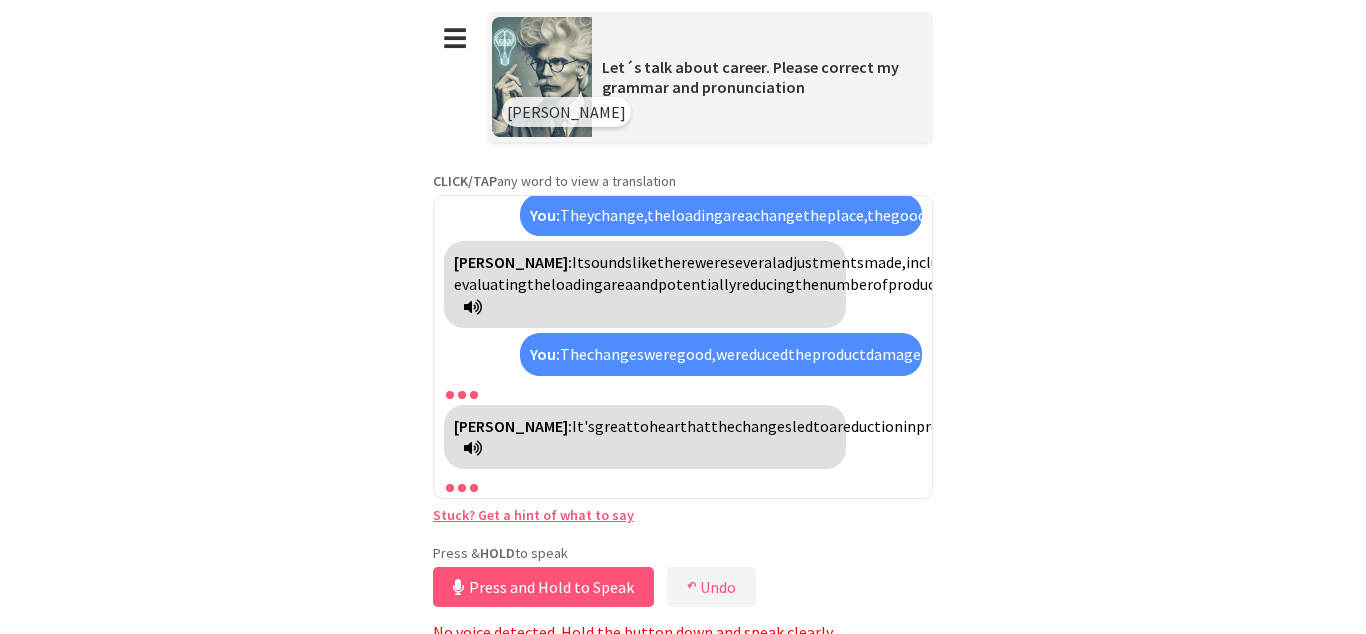 scroll, scrollTop: 9, scrollLeft: 0, axis: vertical 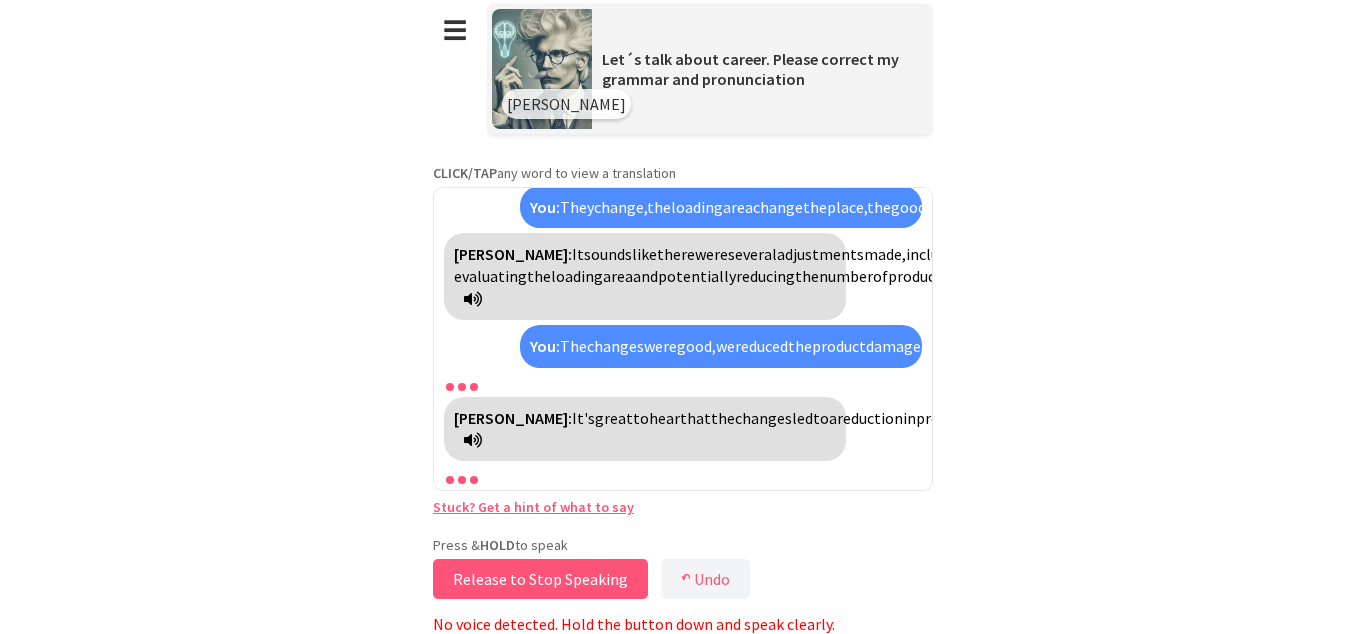 click on "Release to Stop Speaking" at bounding box center (540, 579) 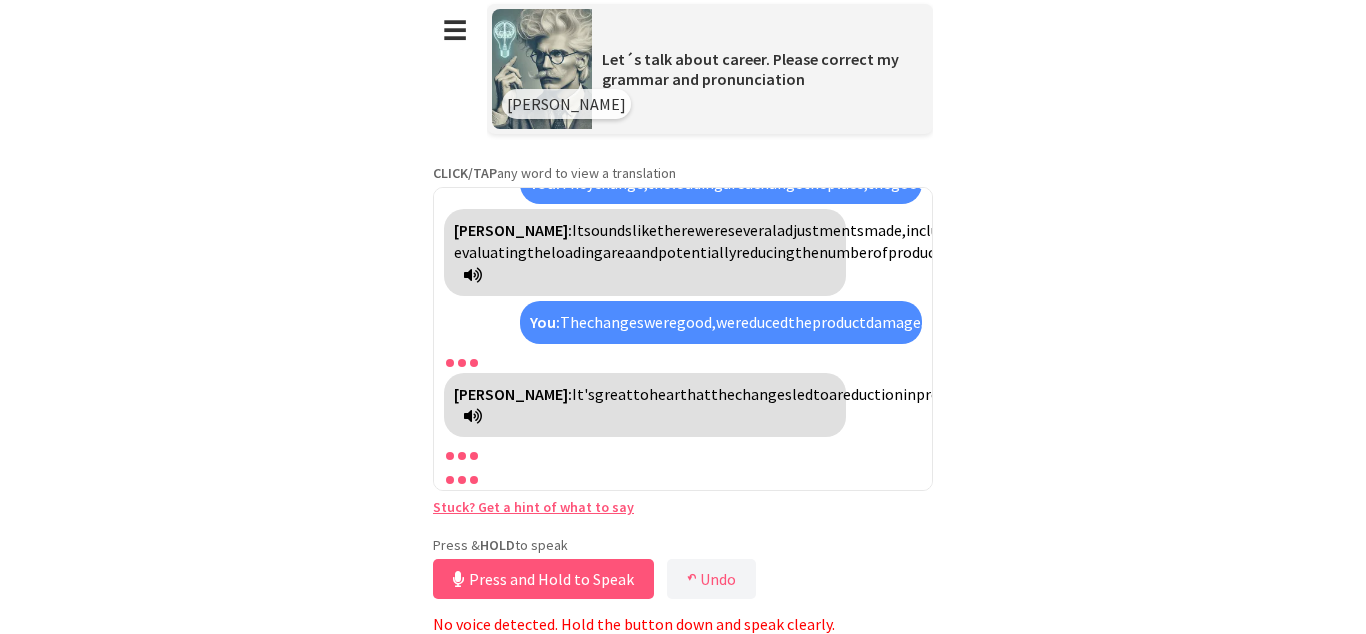 scroll, scrollTop: 1671, scrollLeft: 0, axis: vertical 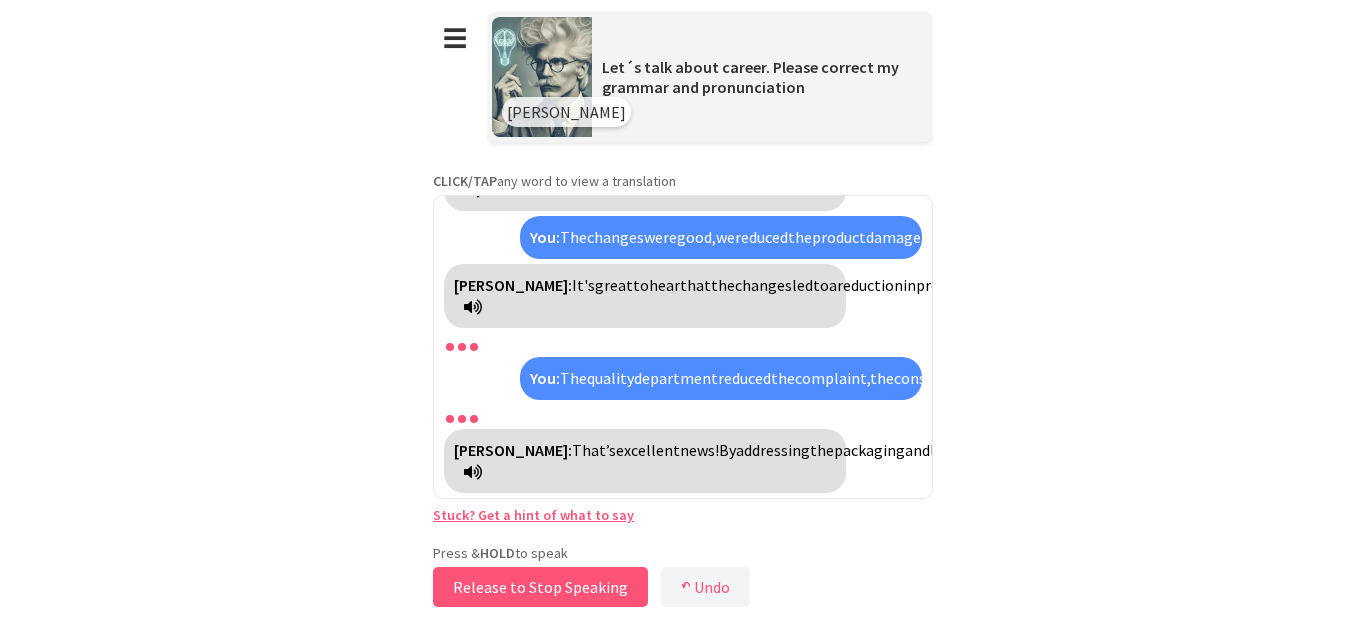 click on "Release to Stop Speaking" at bounding box center (540, 587) 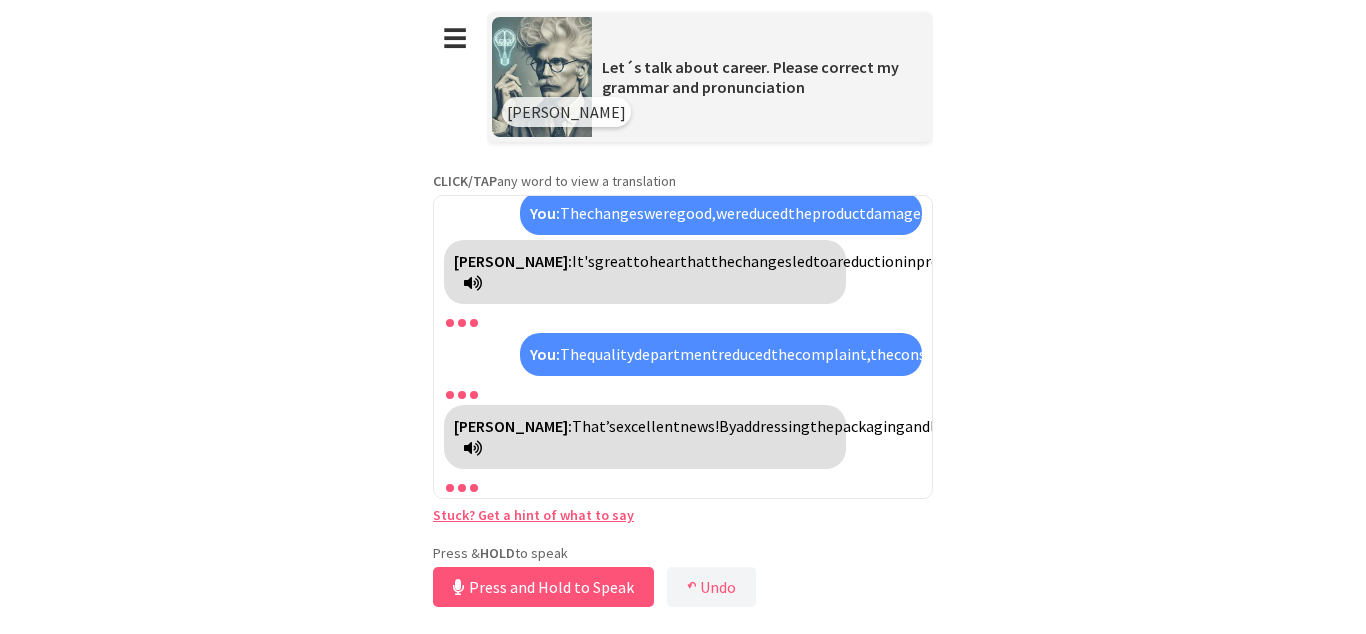 scroll, scrollTop: 1990, scrollLeft: 0, axis: vertical 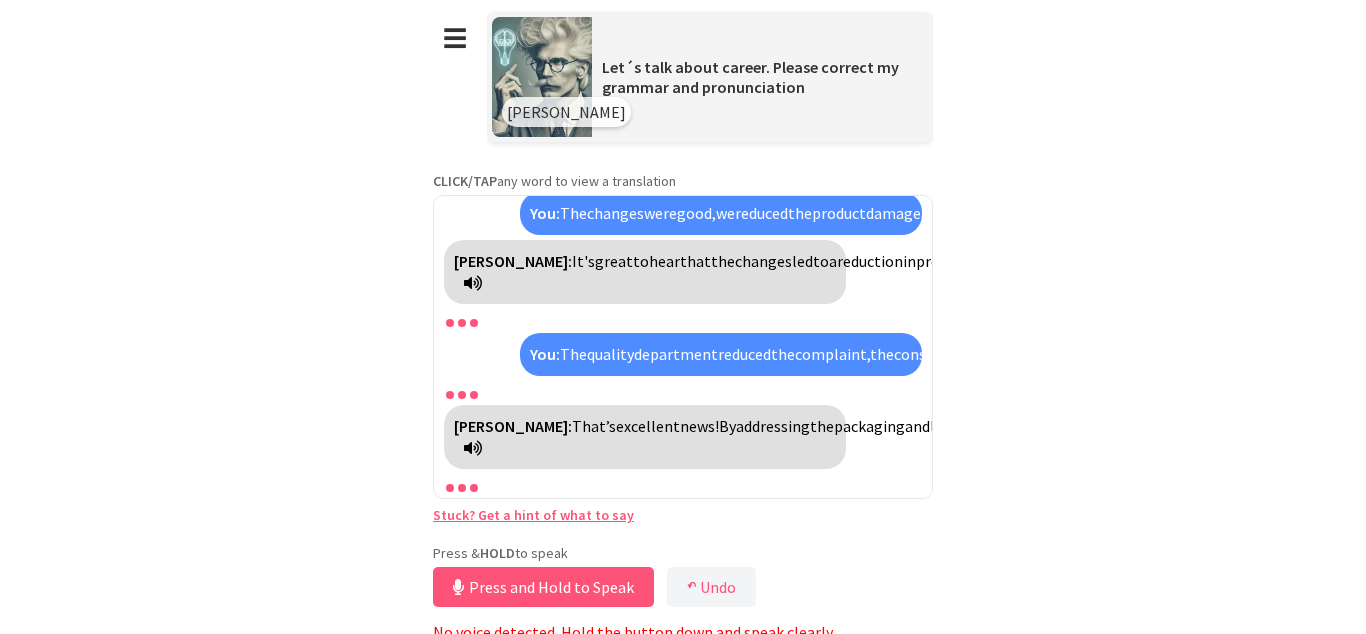 click on "**********" at bounding box center (683, 317) 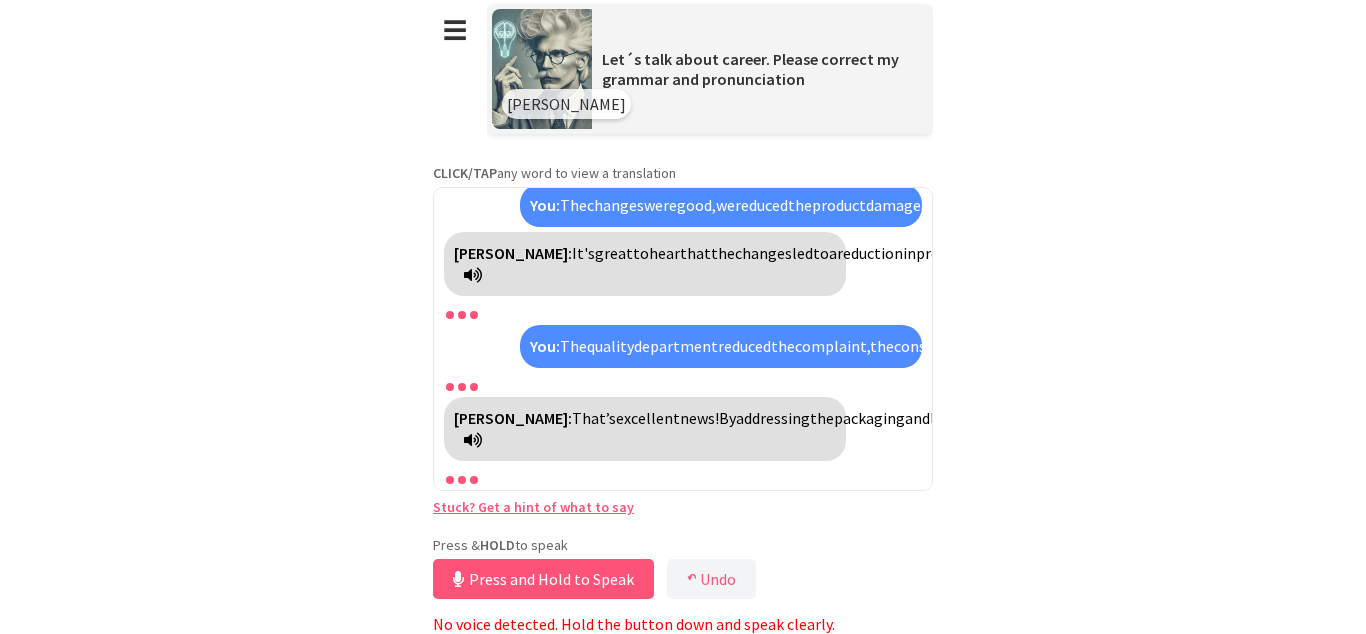 scroll, scrollTop: 0, scrollLeft: 0, axis: both 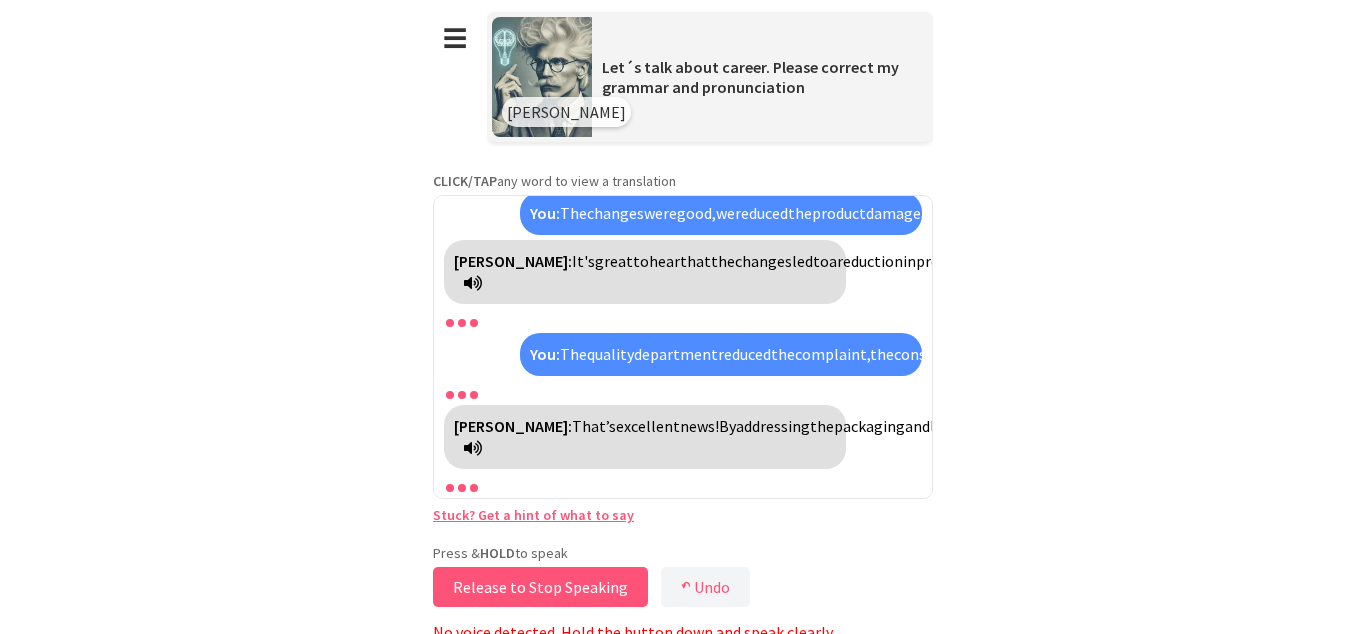 click on "Release to Stop Speaking" at bounding box center [540, 587] 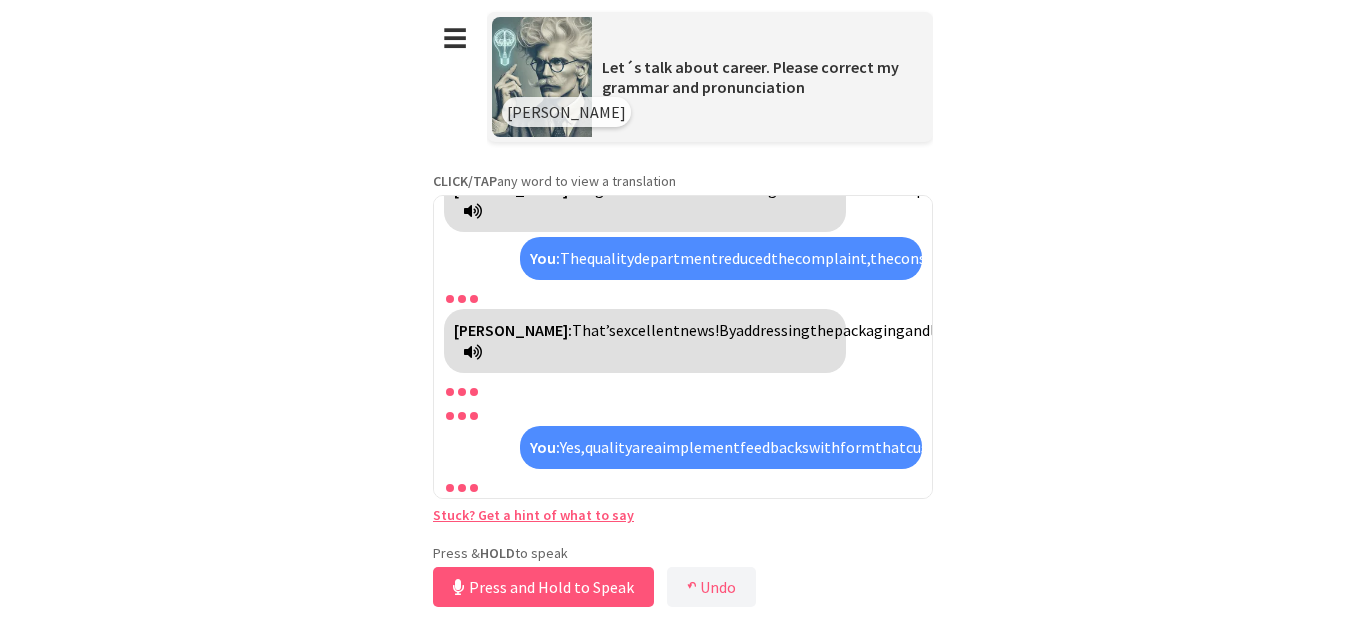 scroll, scrollTop: 2533, scrollLeft: 0, axis: vertical 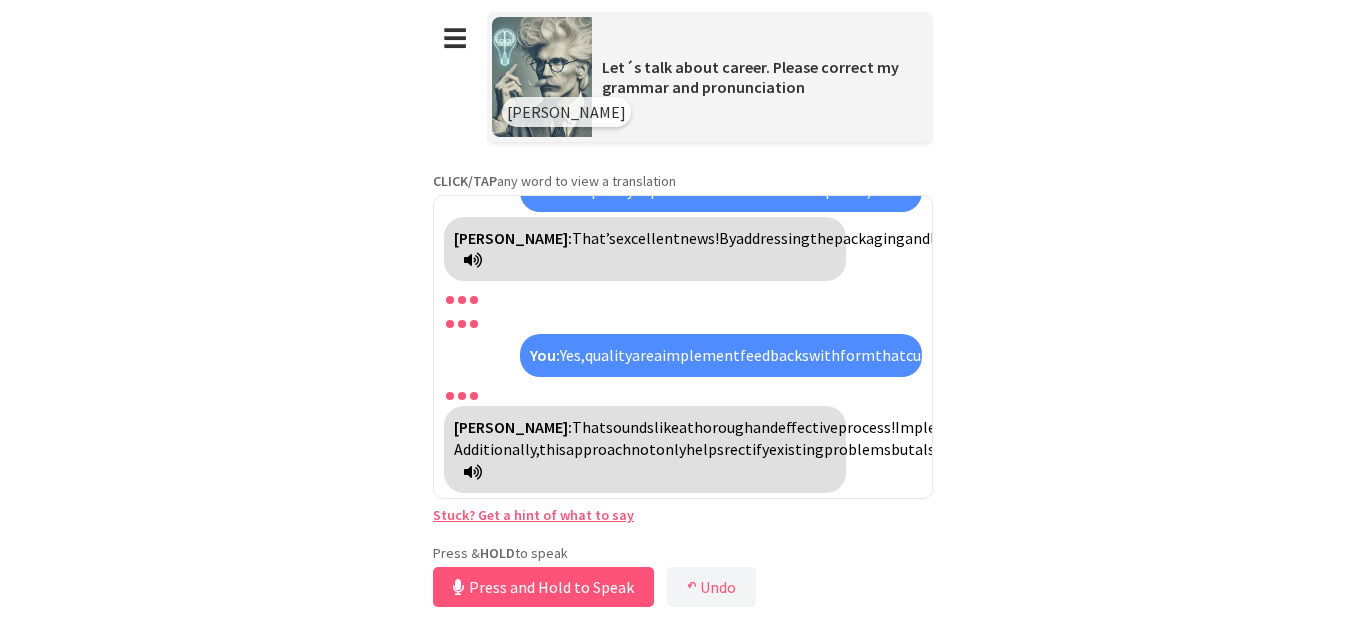 click on "Stuck? Get a hint of what to say" at bounding box center (533, 515) 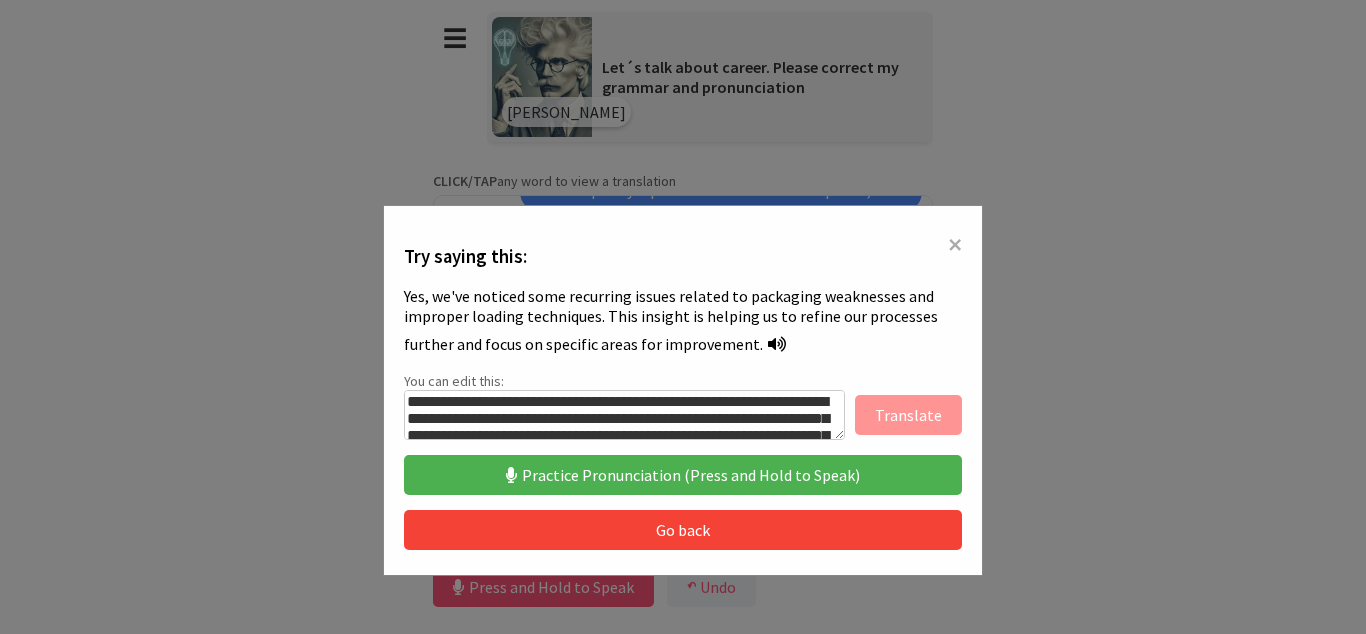 click on "Practice Pronunciation (Press and Hold to Speak)" at bounding box center [683, 475] 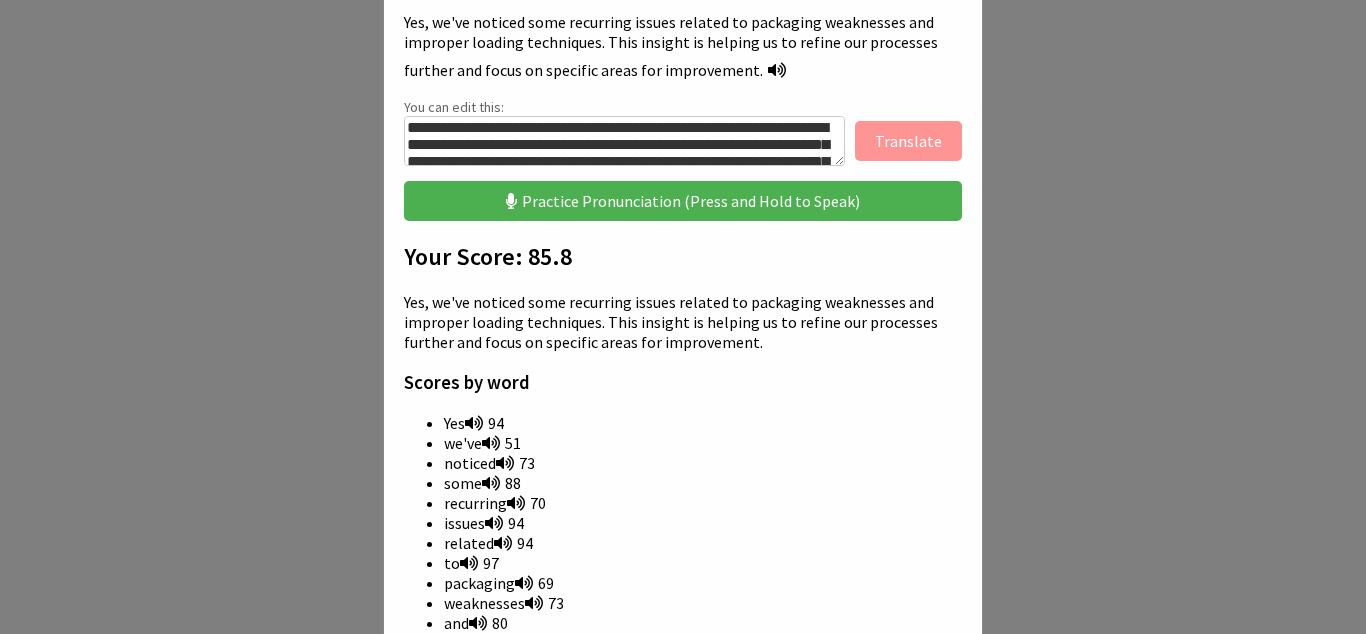 scroll, scrollTop: 292, scrollLeft: 0, axis: vertical 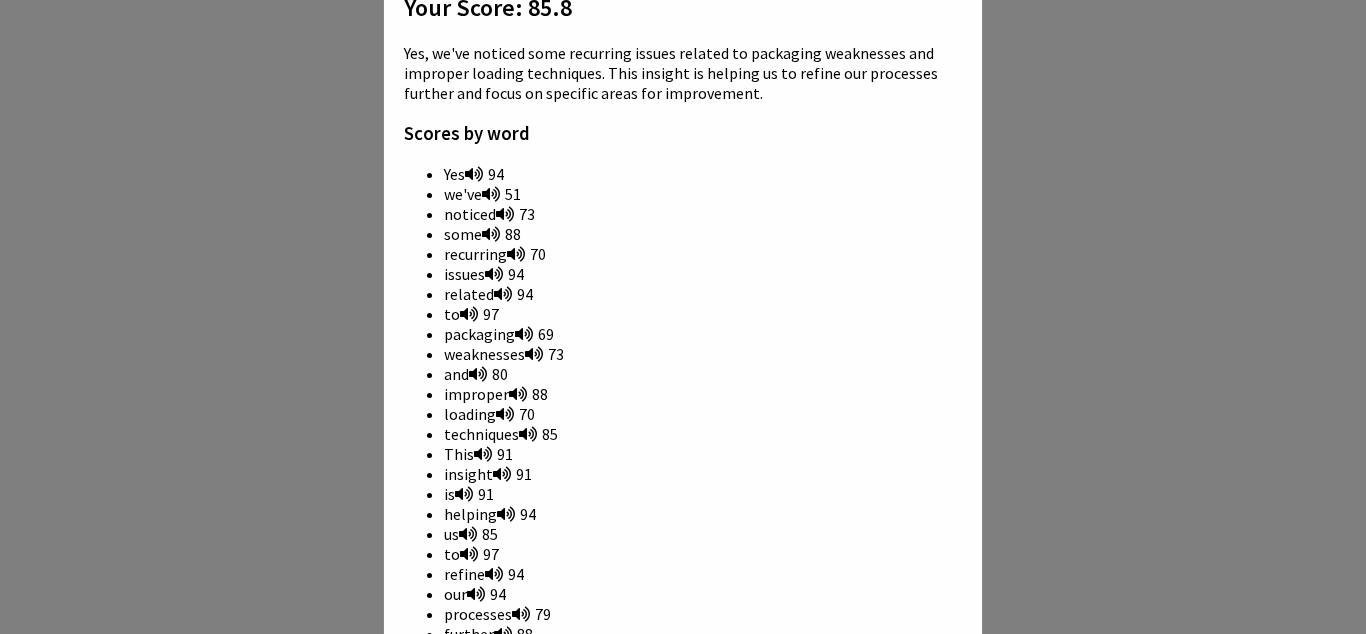 click at bounding box center (491, 194) 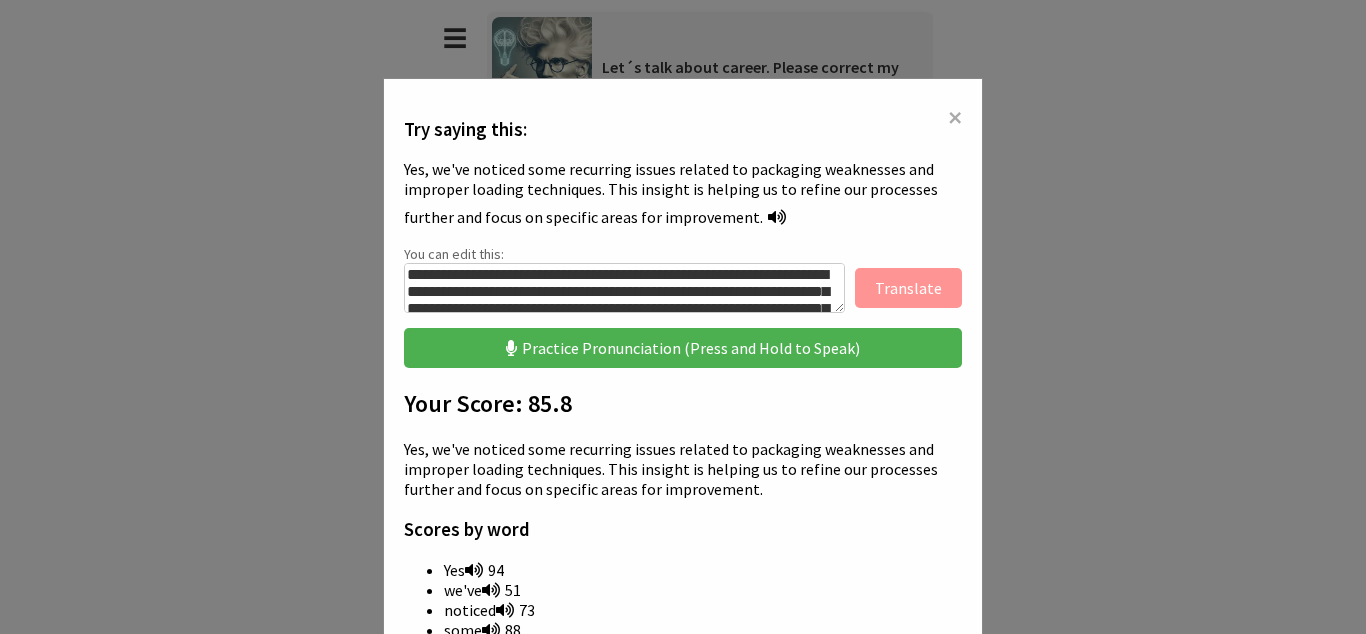 scroll, scrollTop: 0, scrollLeft: 0, axis: both 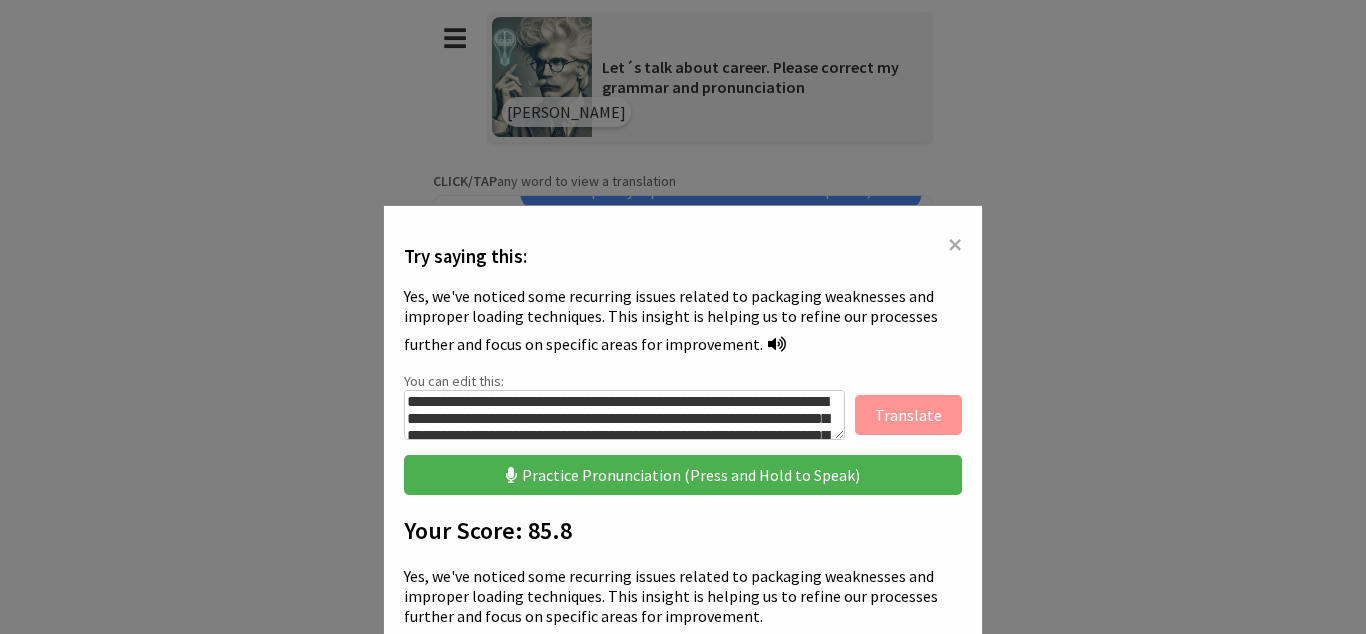 click at bounding box center [777, 344] 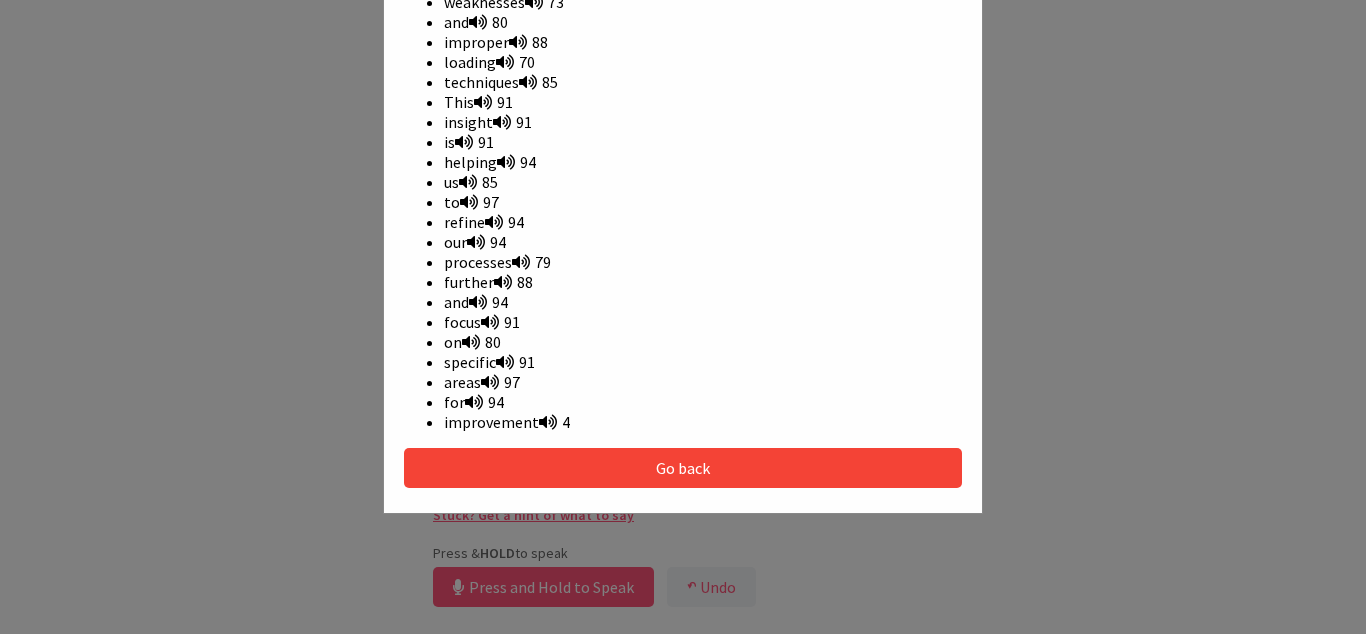 scroll, scrollTop: 880, scrollLeft: 0, axis: vertical 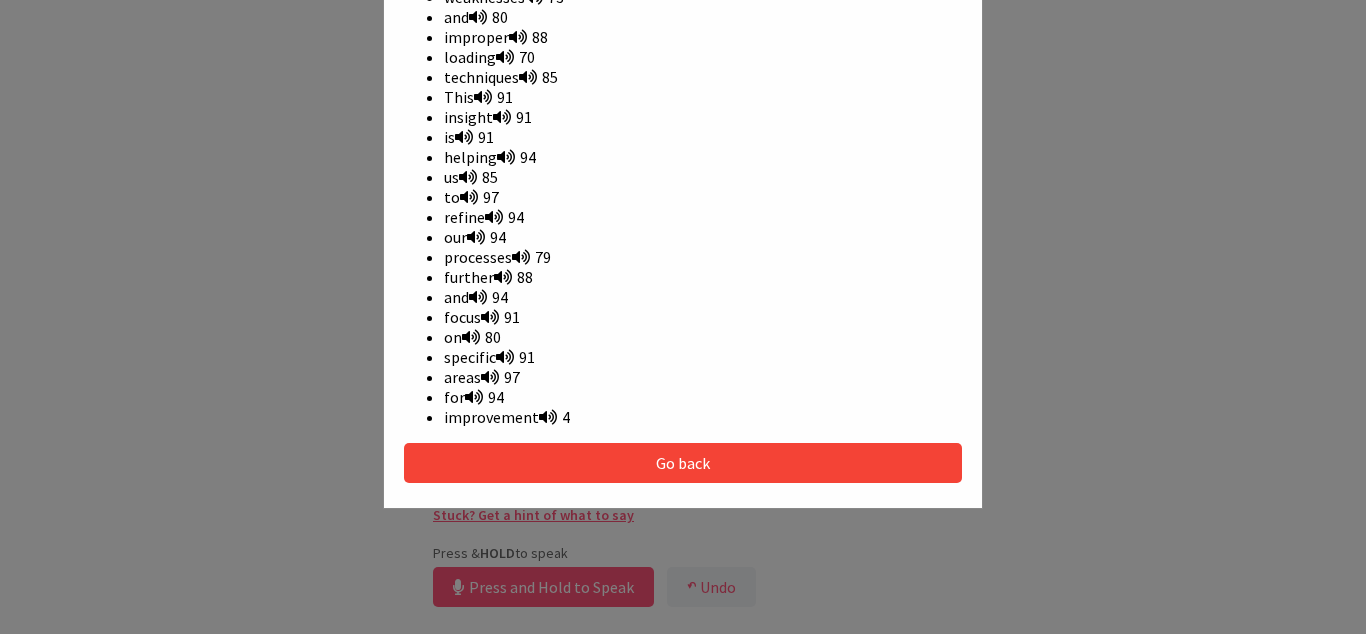 click on "Go back" at bounding box center (683, 463) 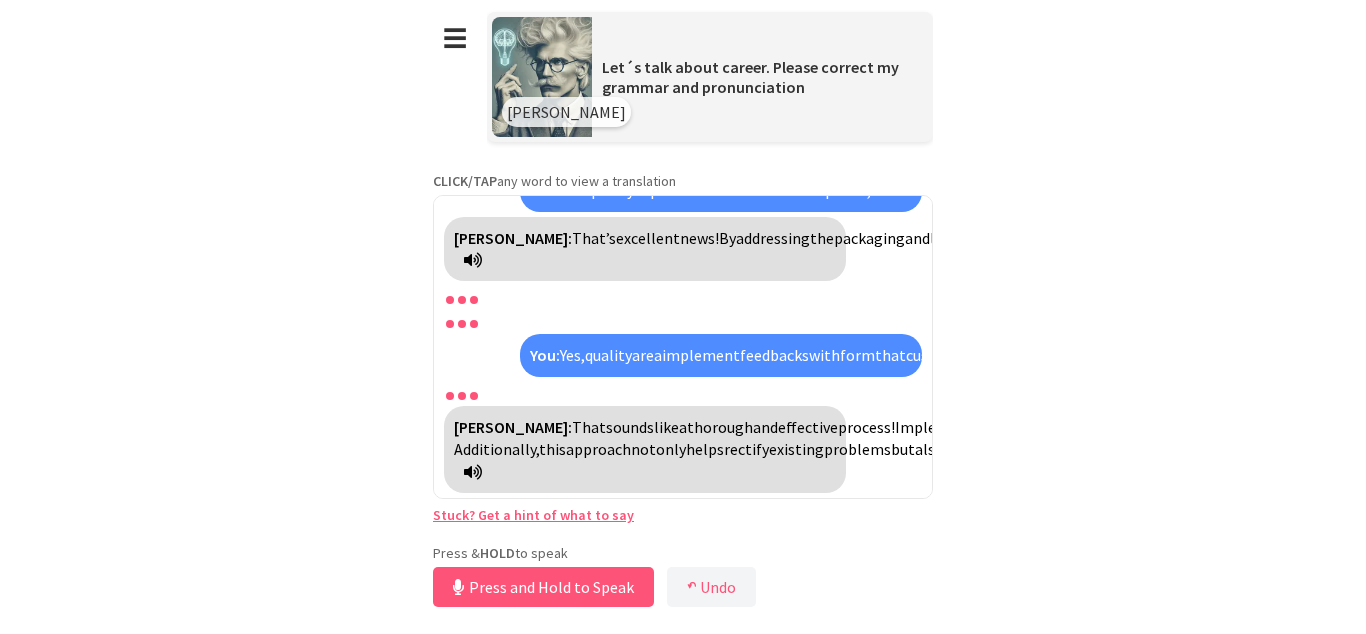 click on "Stuck? Get a hint of what to say" at bounding box center [533, 515] 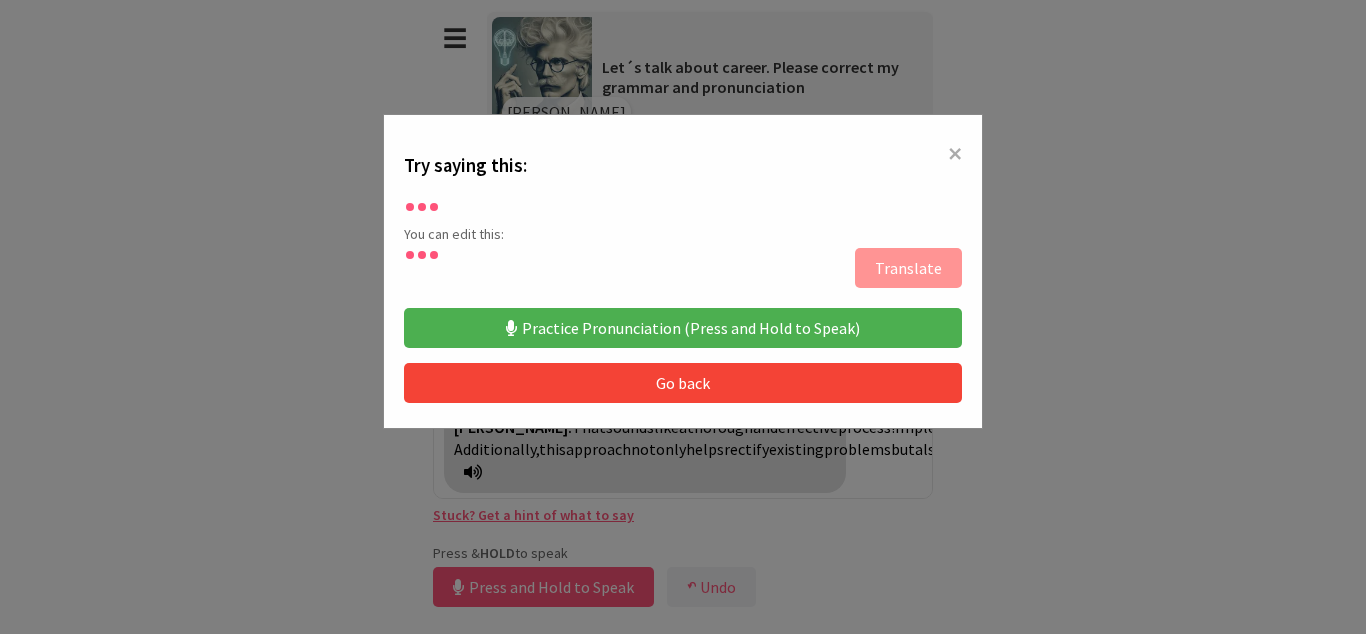 scroll, scrollTop: 91, scrollLeft: 0, axis: vertical 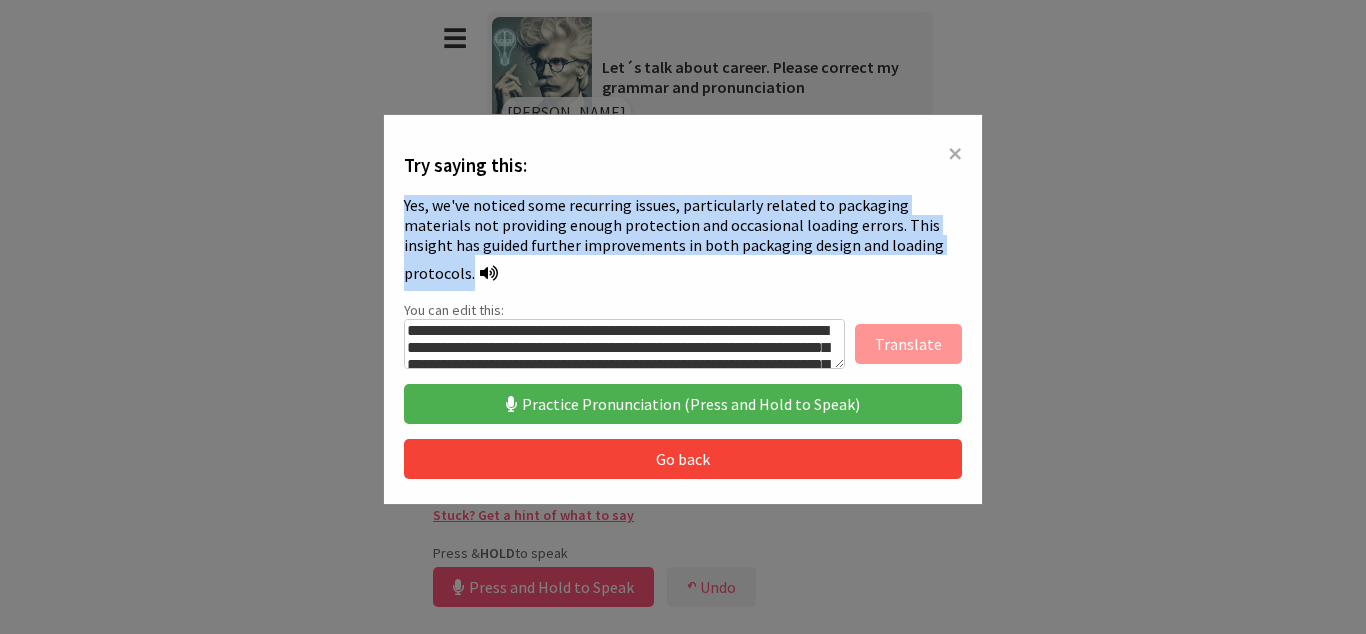 drag, startPoint x: 404, startPoint y: 206, endPoint x: 472, endPoint y: 266, distance: 90.68627 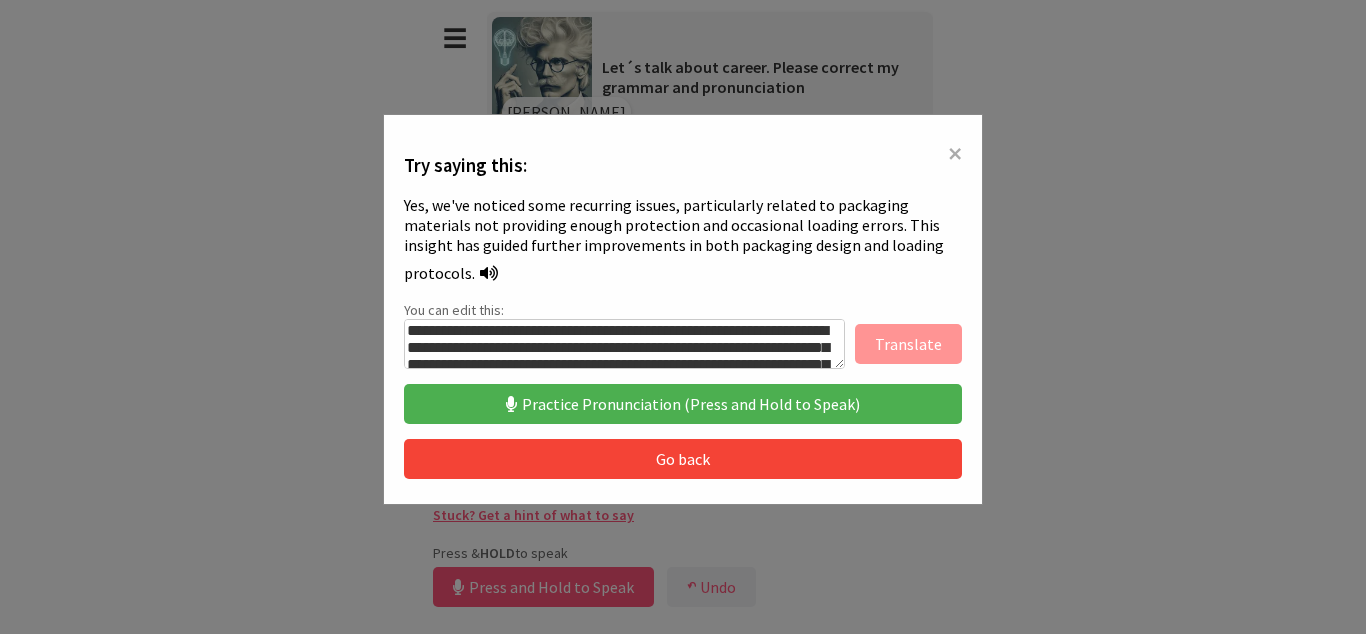 click on "×" at bounding box center (955, 153) 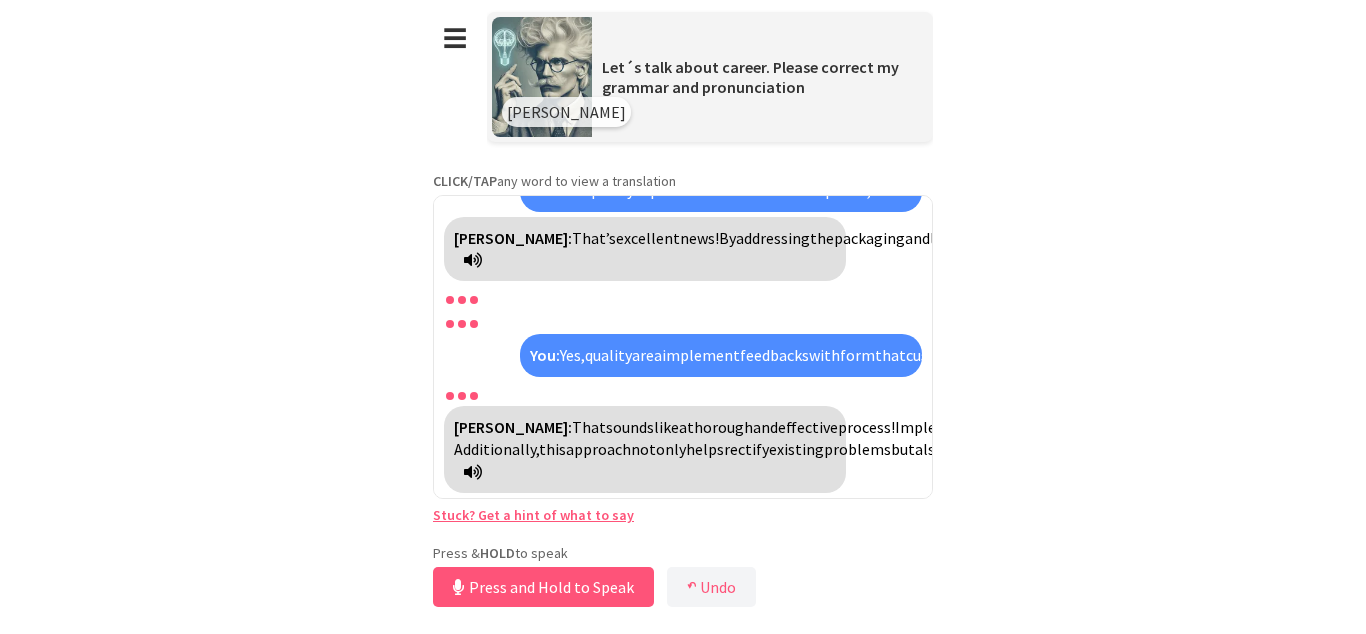 click on "**********" at bounding box center [683, 306] 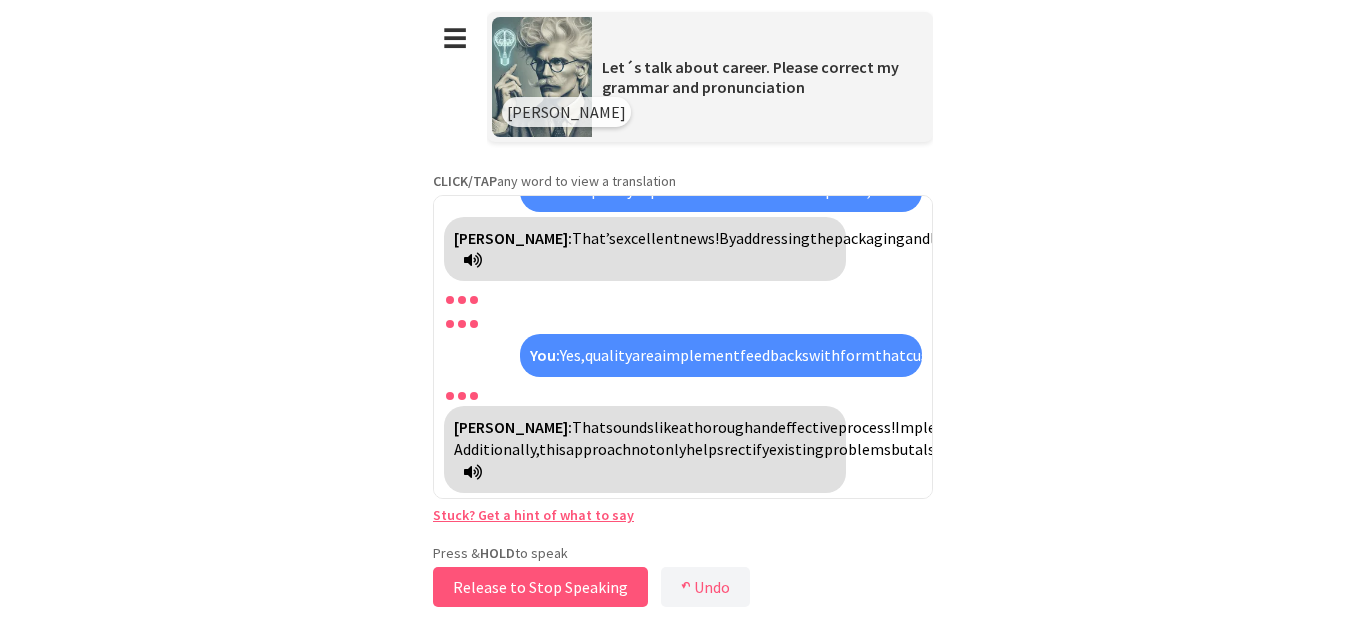 click on "Release to Stop Speaking" at bounding box center [540, 587] 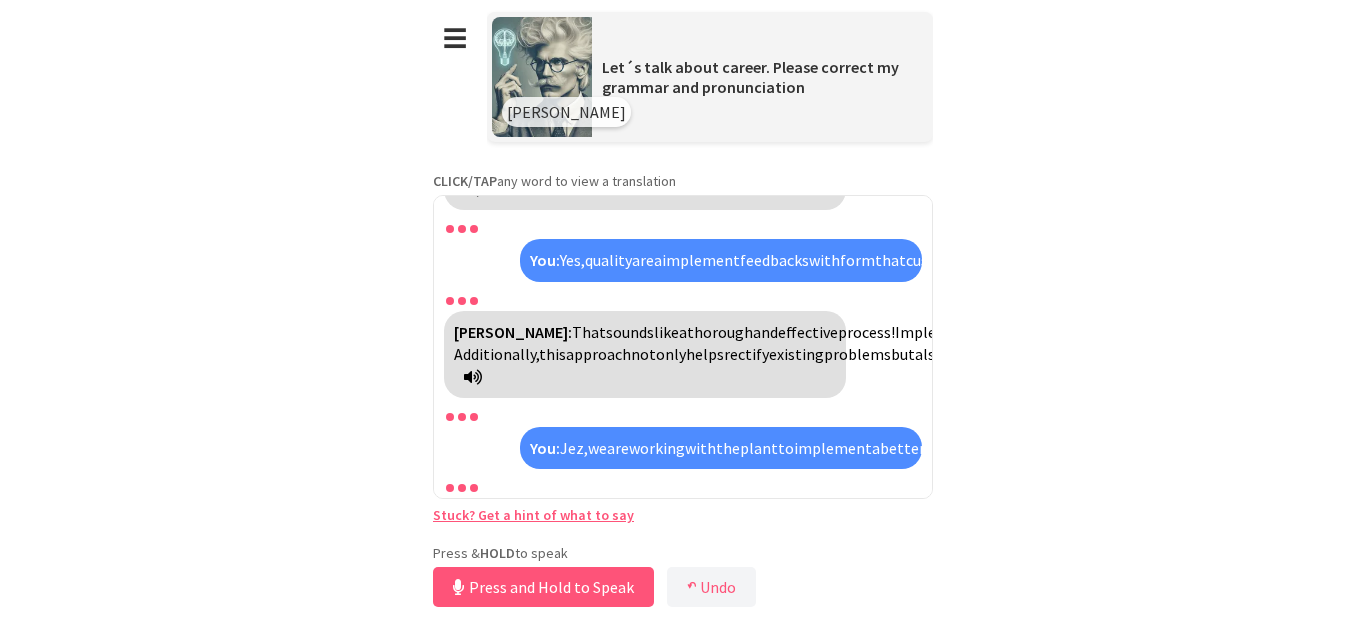scroll, scrollTop: 2829, scrollLeft: 0, axis: vertical 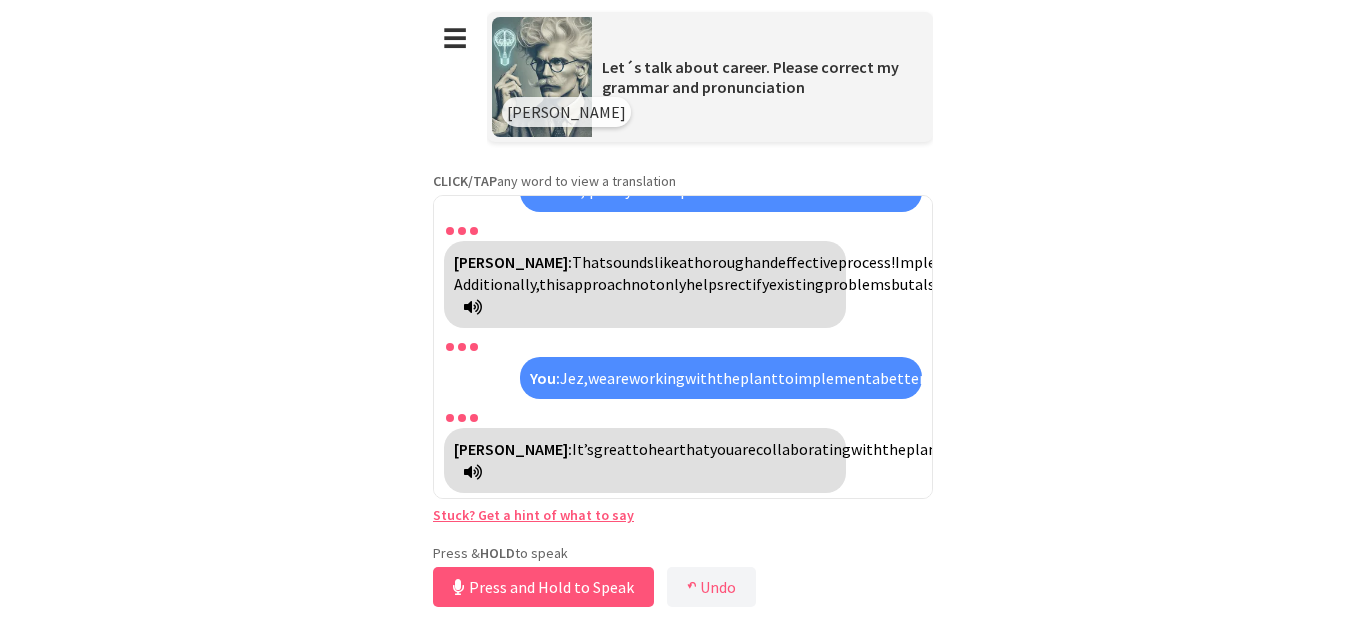 click on "Stuck? Get a hint of what to say" at bounding box center (533, 515) 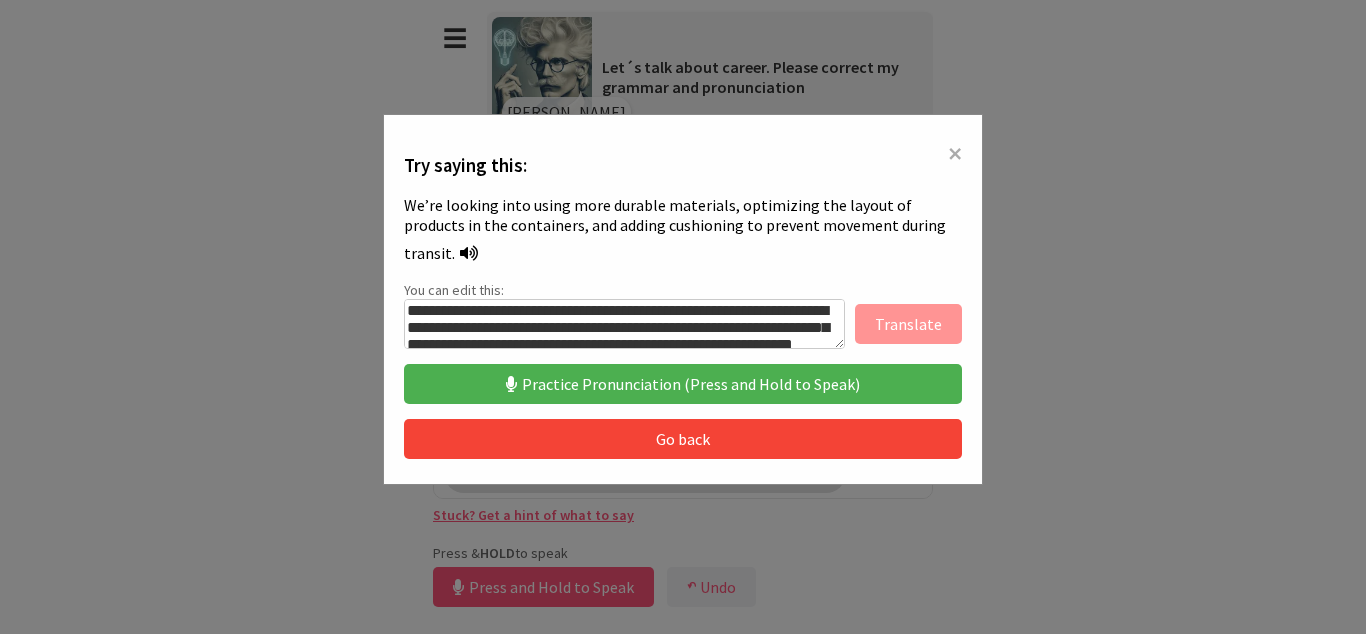 click on "×" at bounding box center [955, 153] 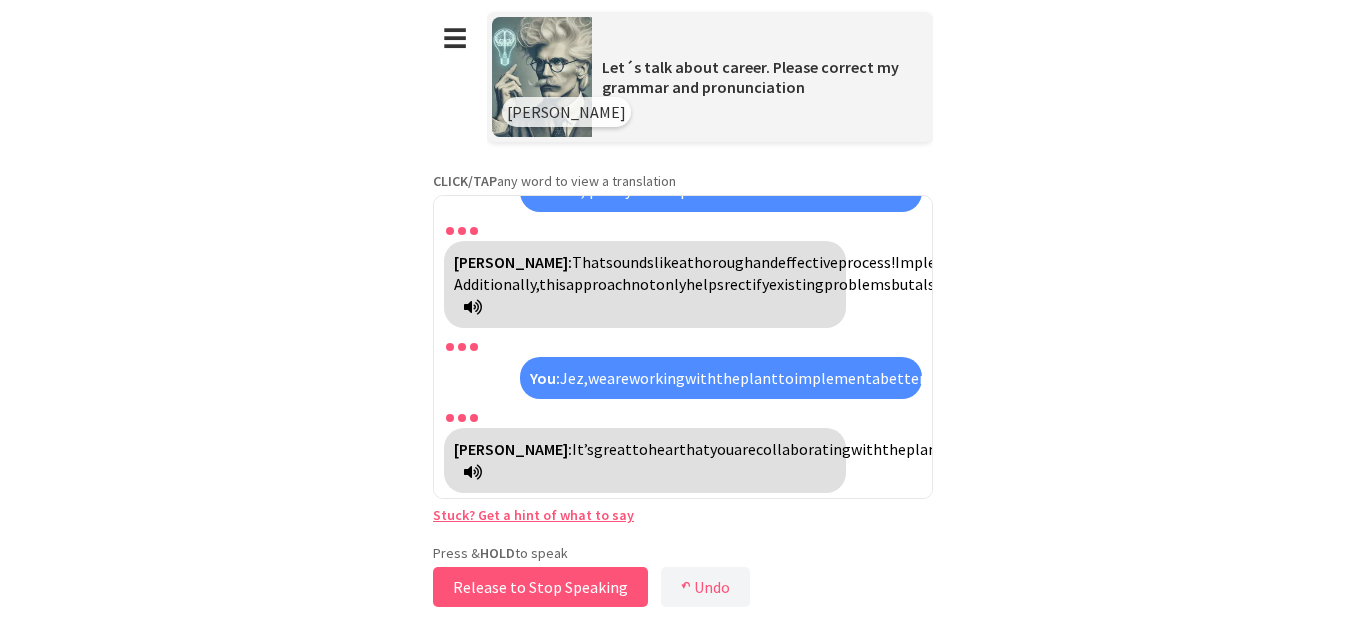 click on "Release to Stop Speaking" at bounding box center (540, 587) 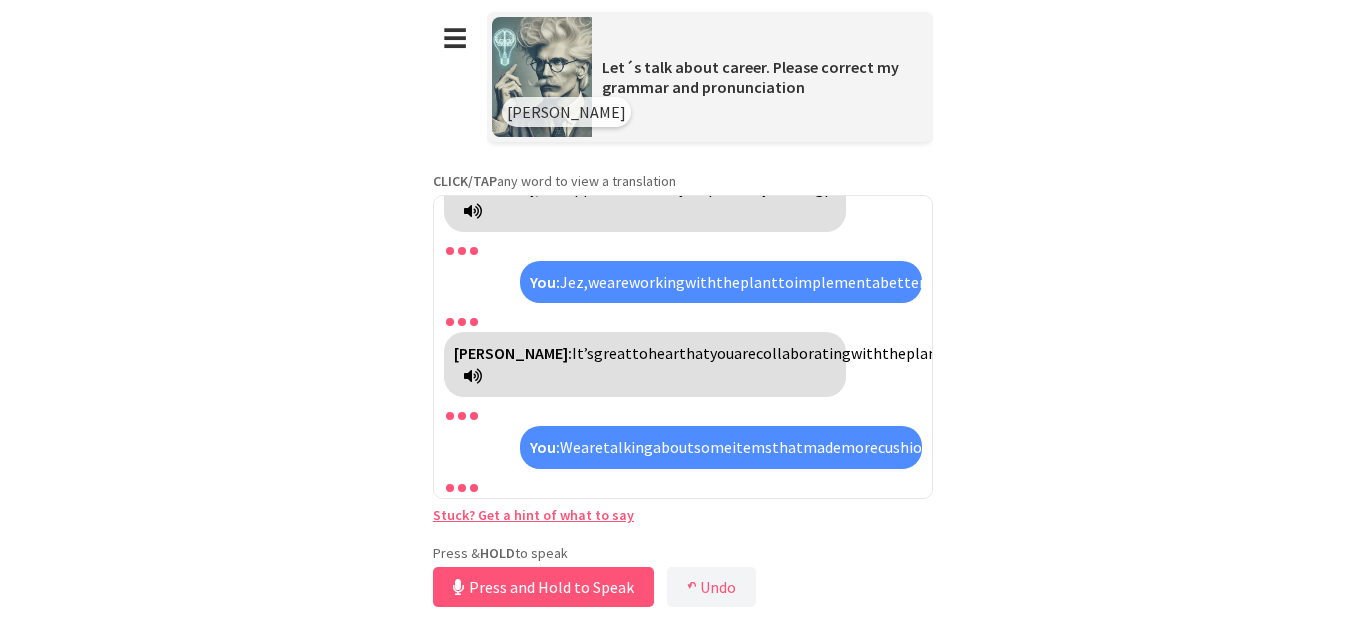 scroll, scrollTop: 3126, scrollLeft: 0, axis: vertical 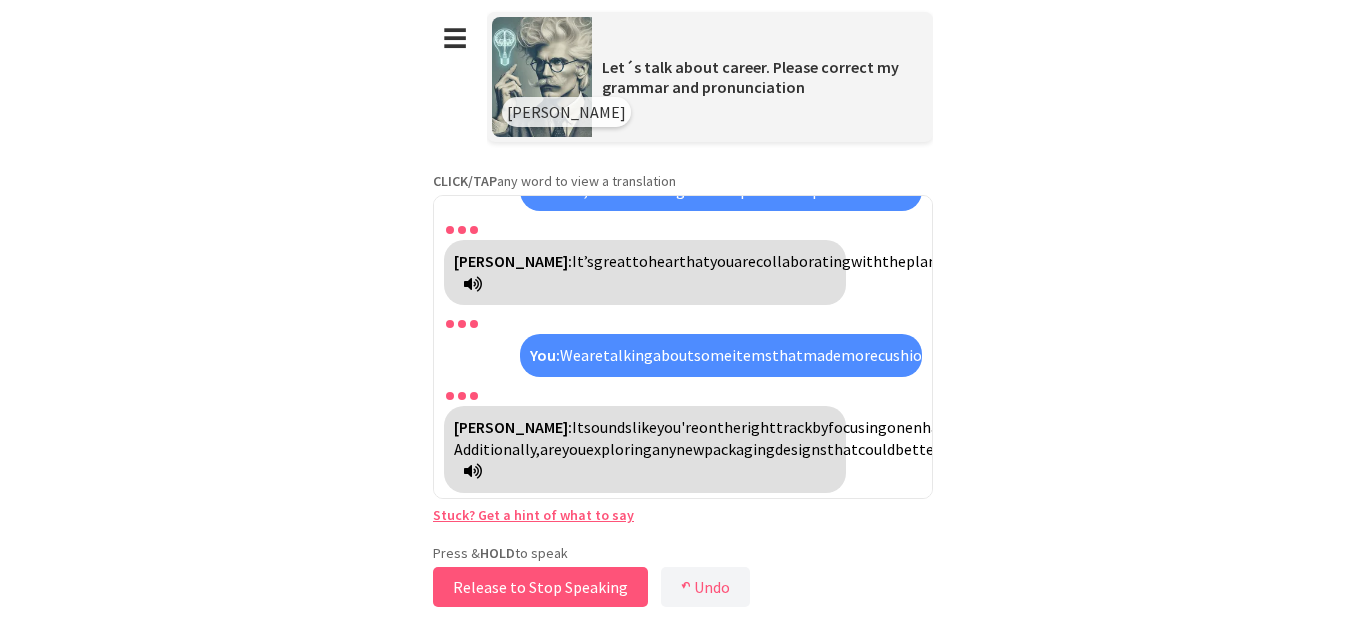 click on "Release to Stop Speaking" at bounding box center (540, 587) 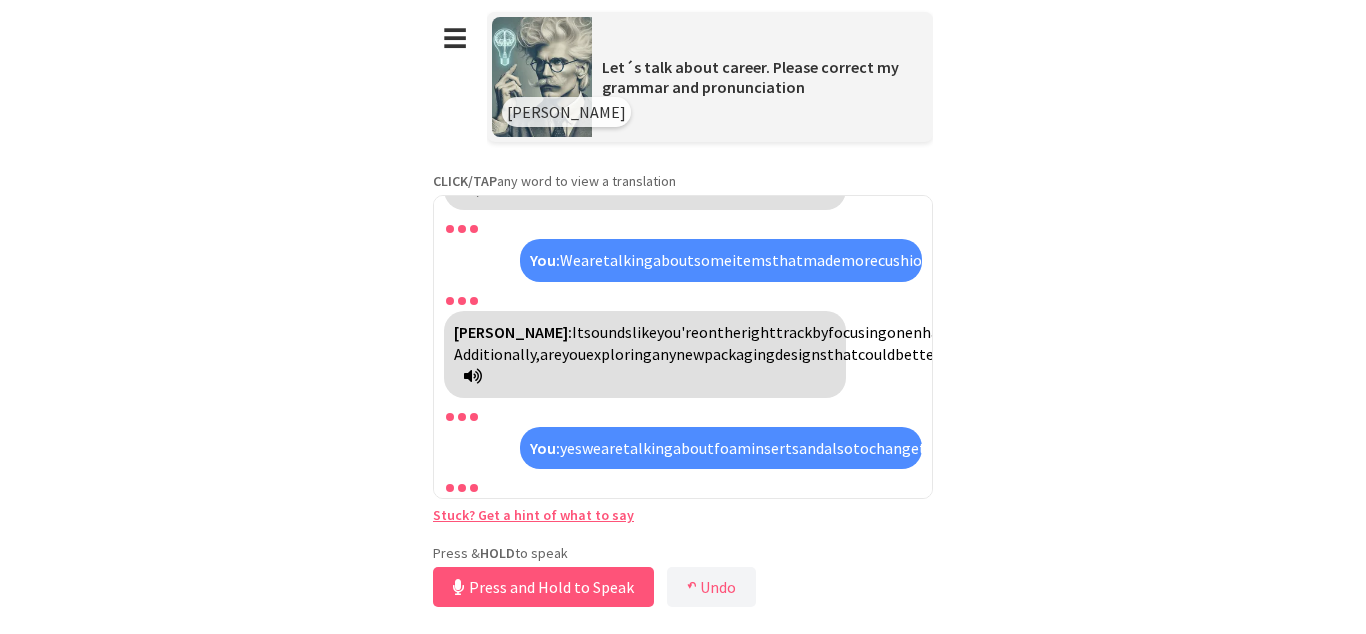 scroll, scrollTop: 3445, scrollLeft: 0, axis: vertical 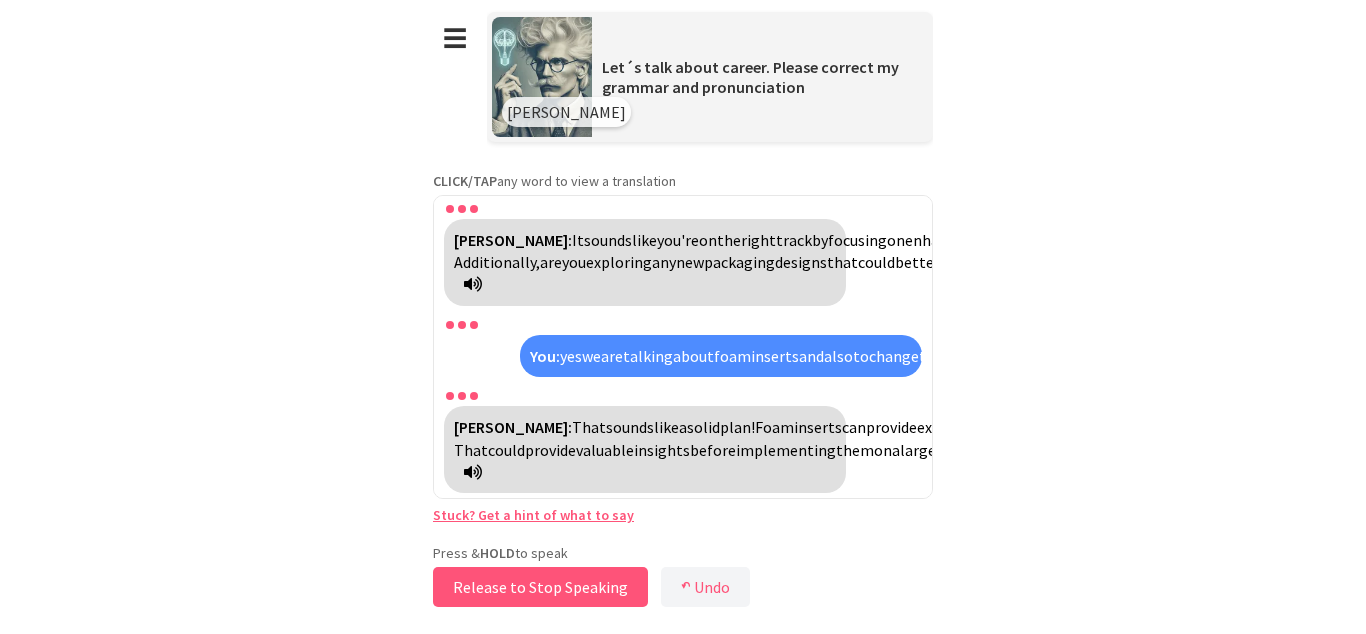 click on "Release to Stop Speaking" at bounding box center (540, 587) 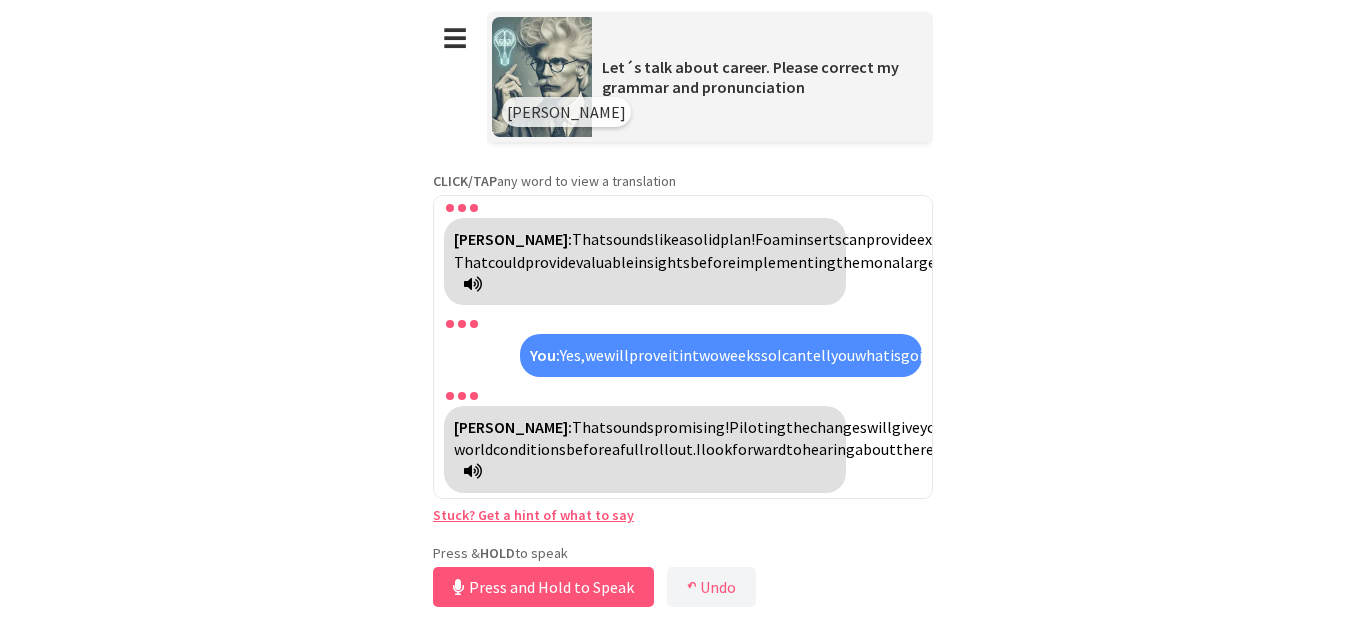 scroll, scrollTop: 3719, scrollLeft: 0, axis: vertical 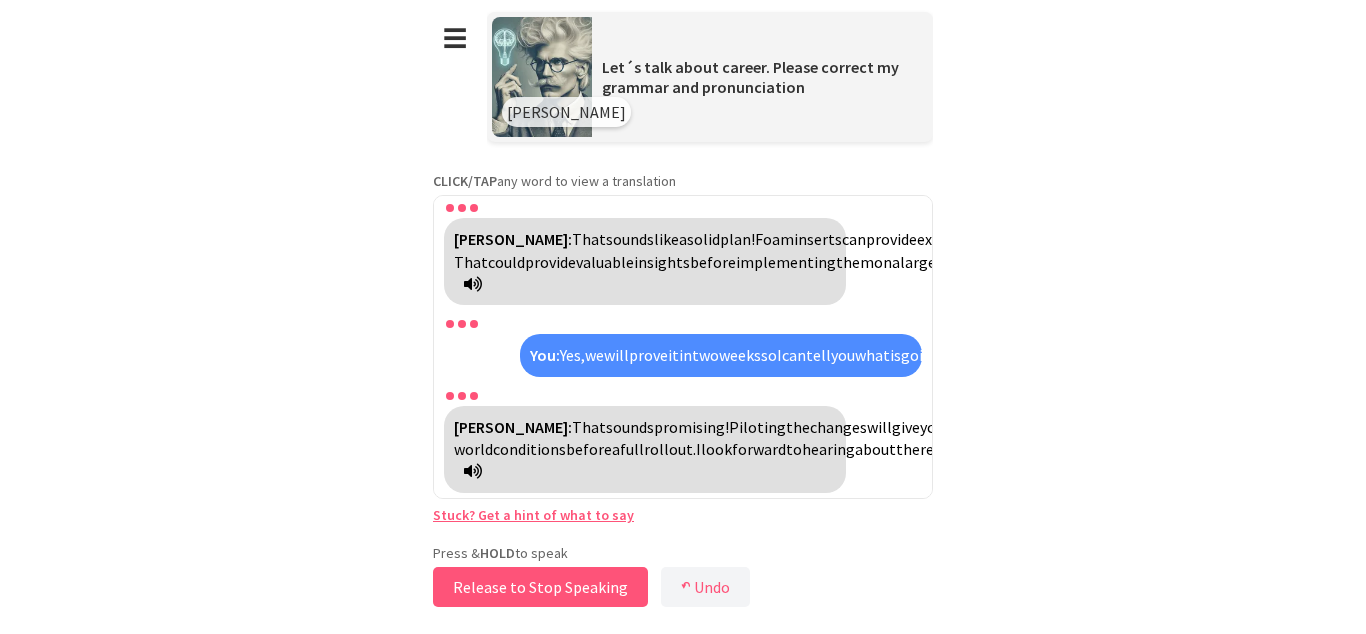 click on "Release to Stop Speaking" at bounding box center [540, 587] 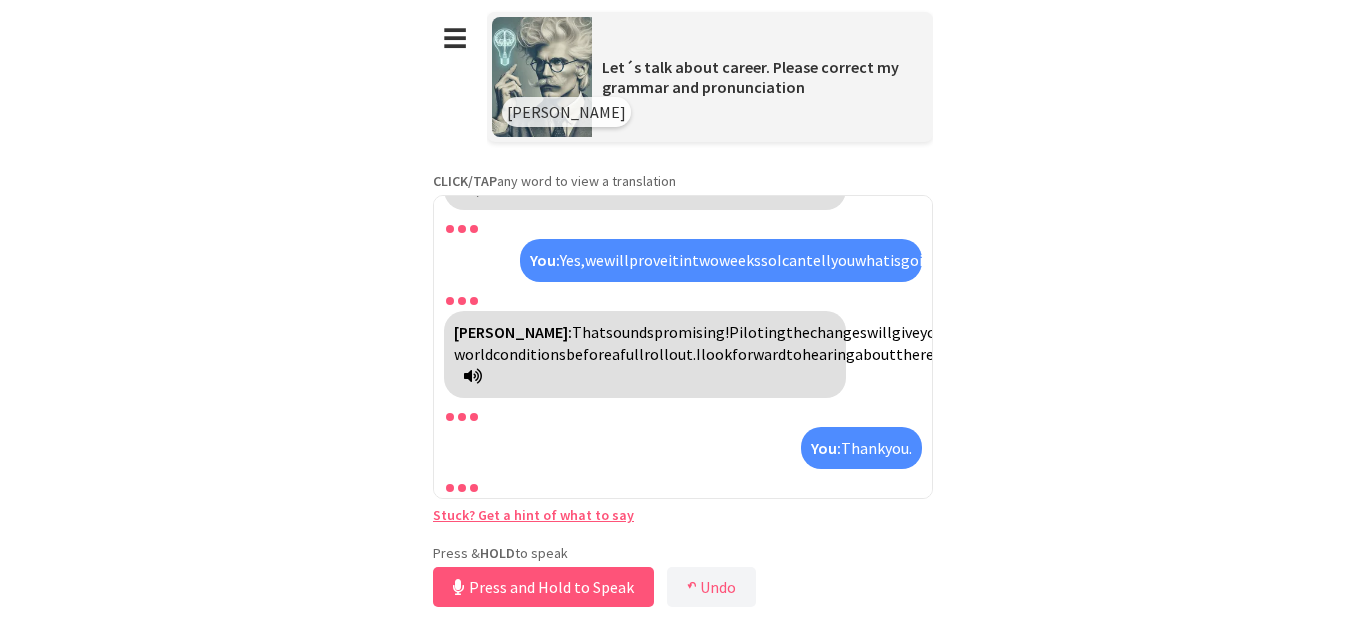 scroll, scrollTop: 3858, scrollLeft: 0, axis: vertical 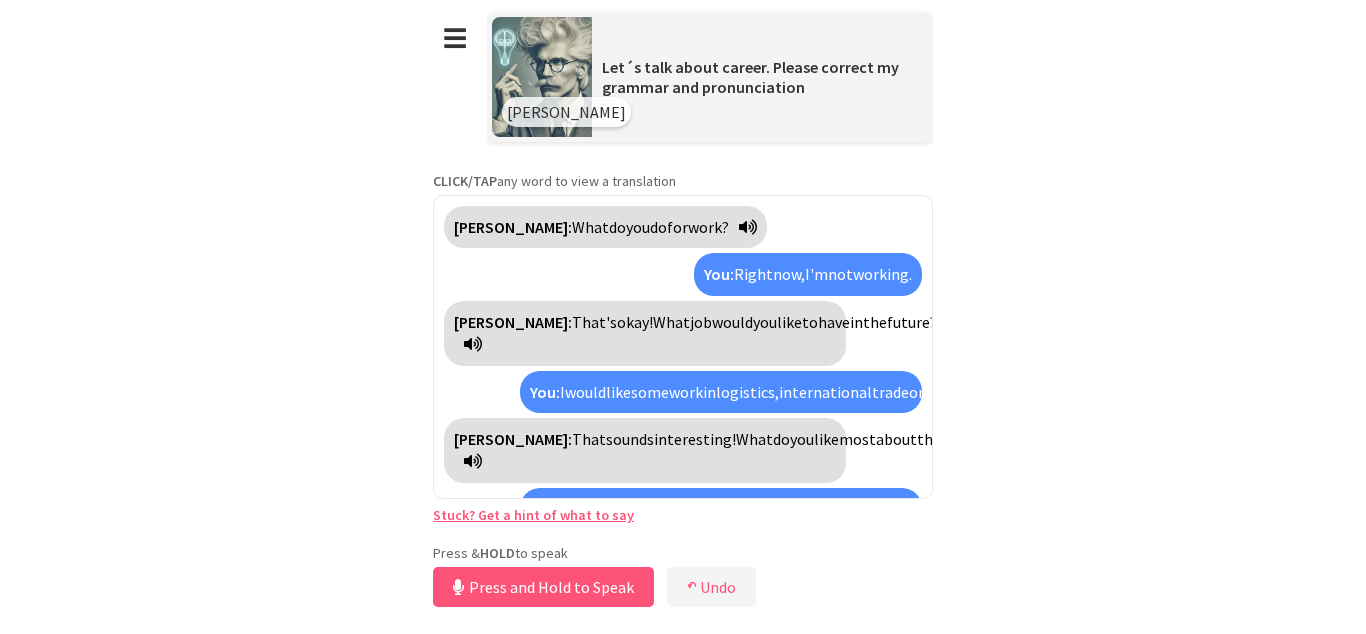 click on "**********" at bounding box center (683, 317) 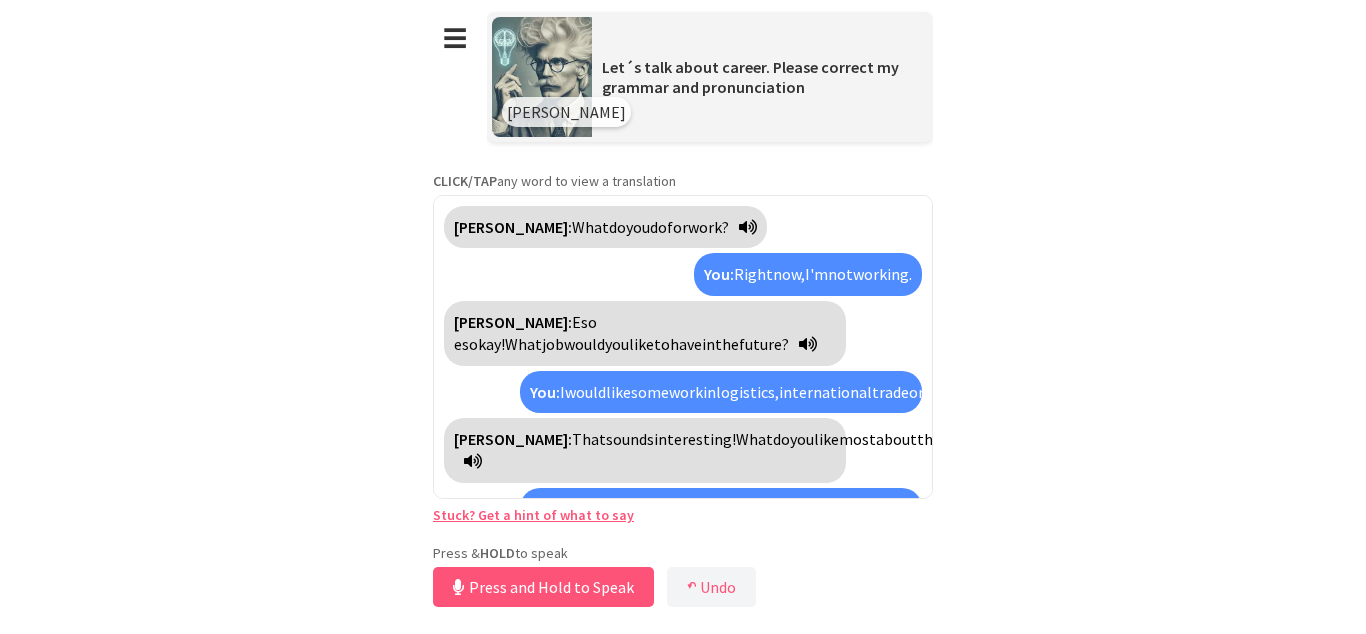 click on "Stuck? Get a hint of what to say" at bounding box center (533, 515) 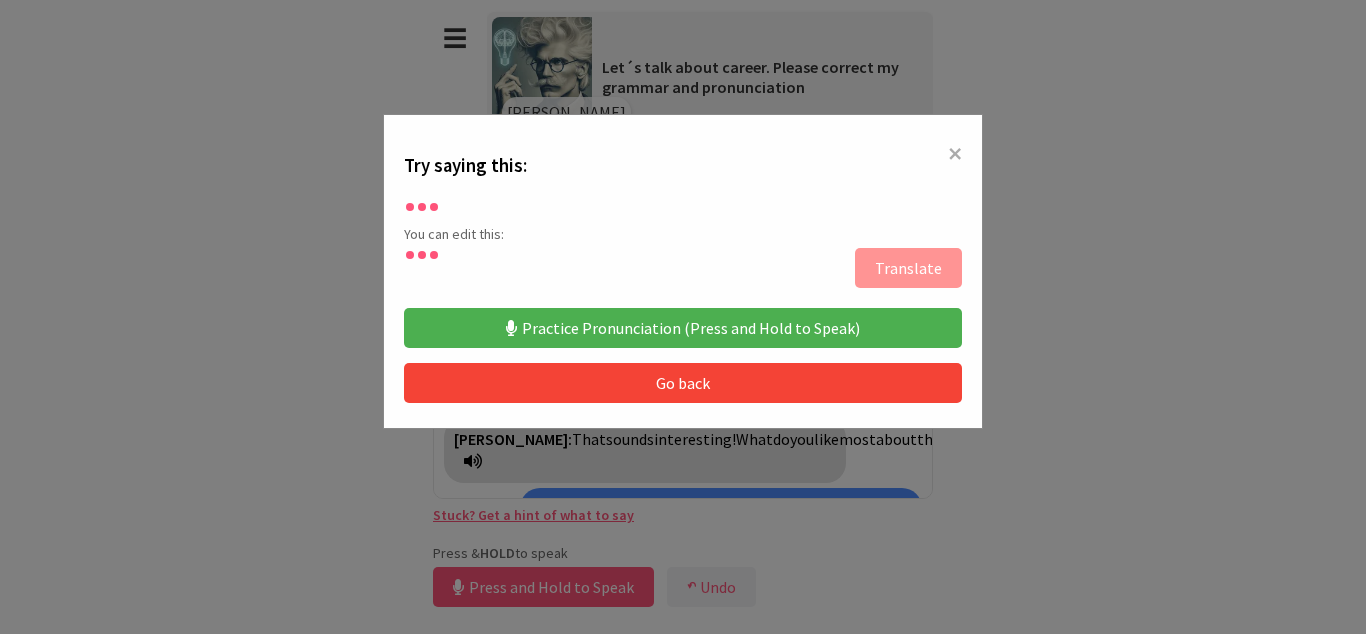 scroll, scrollTop: 91, scrollLeft: 0, axis: vertical 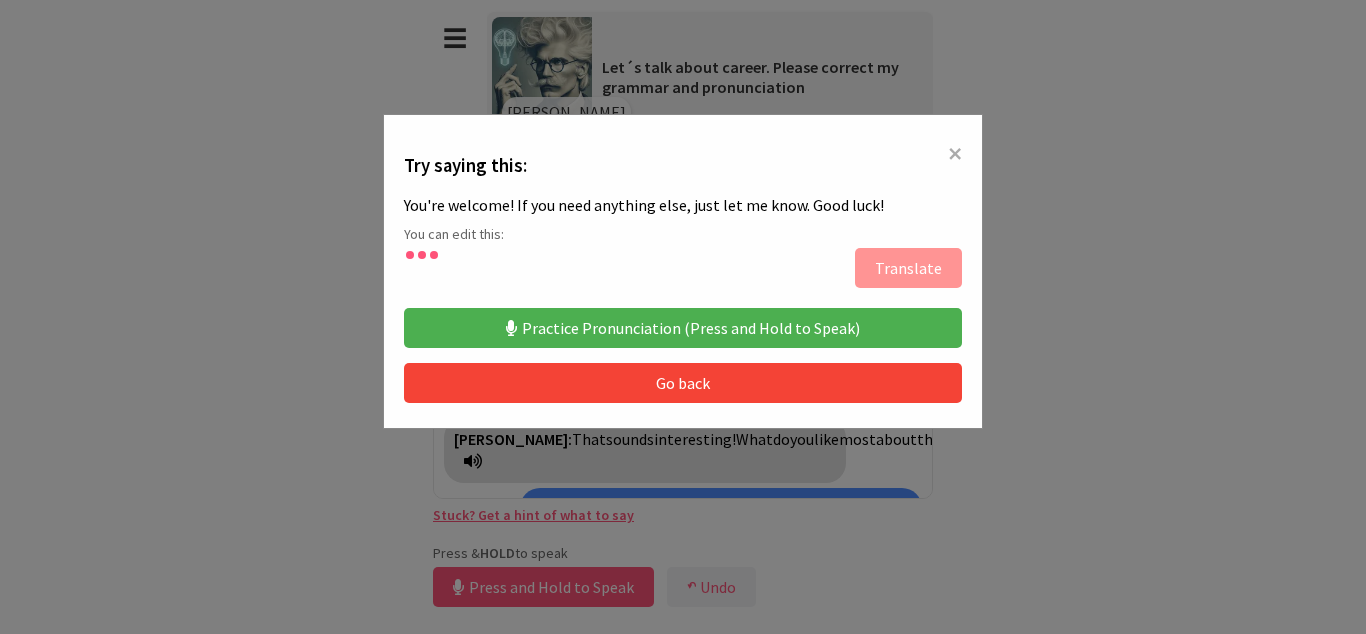 type on "**********" 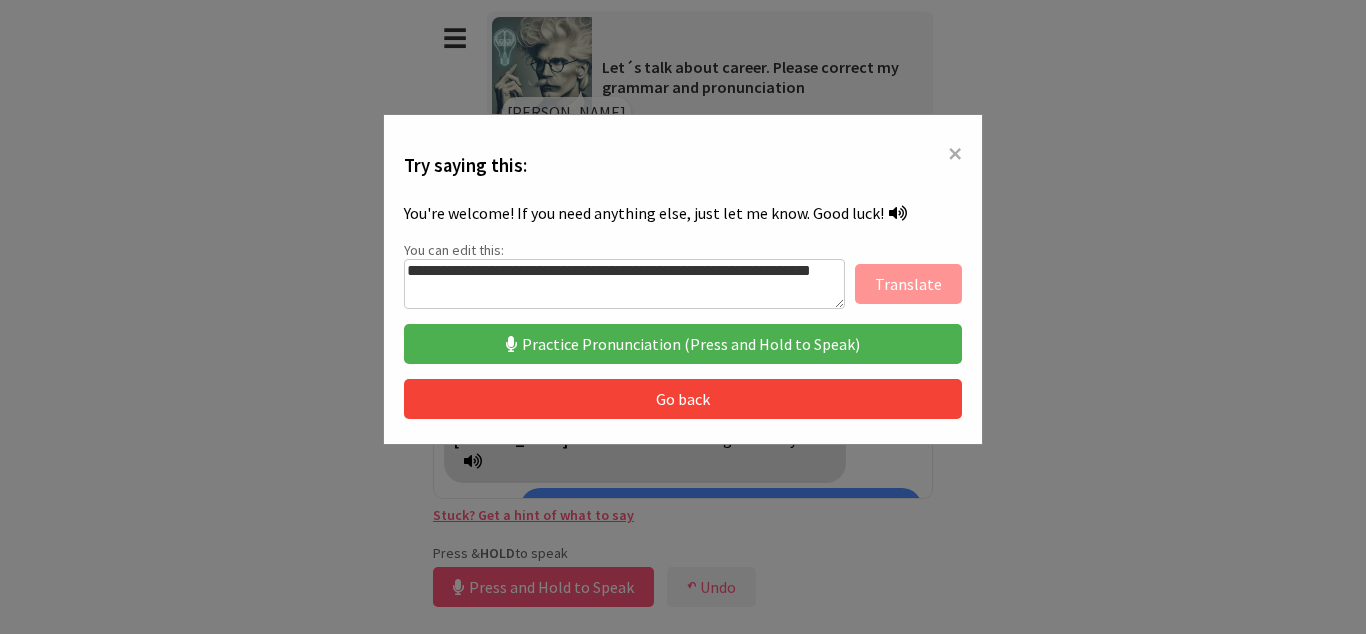 click on "Practice Pronunciation (Press and Hold to Speak)" at bounding box center [683, 344] 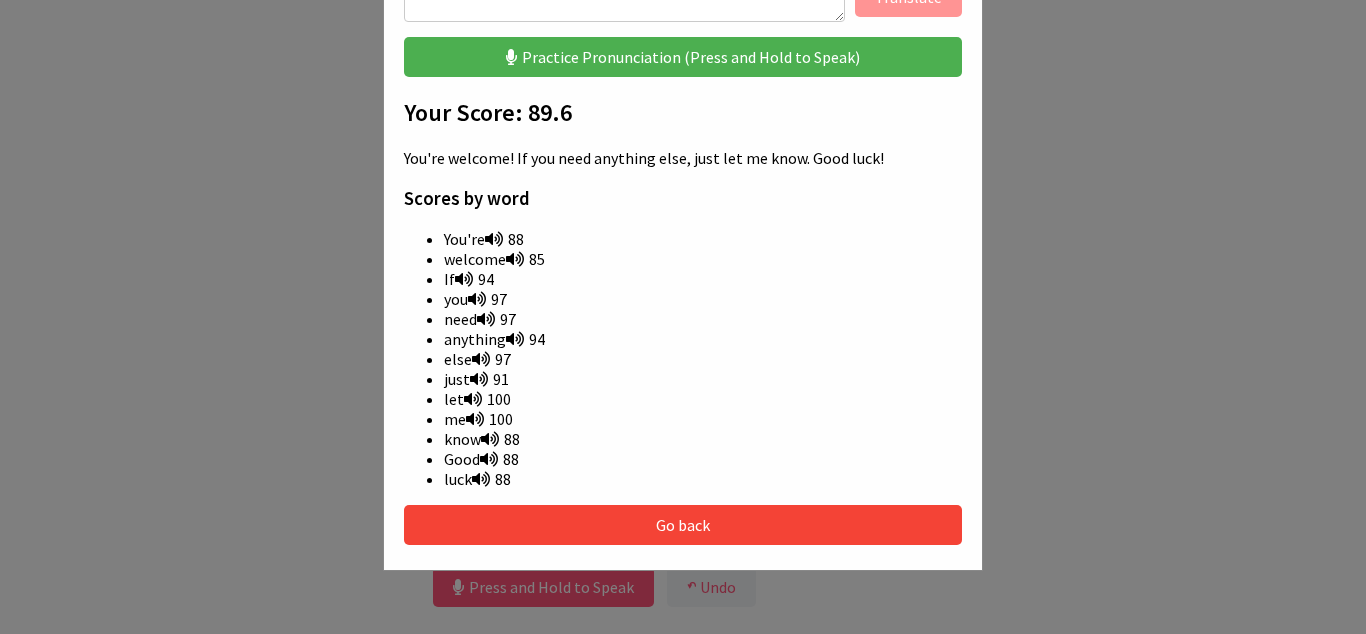 scroll, scrollTop: 380, scrollLeft: 0, axis: vertical 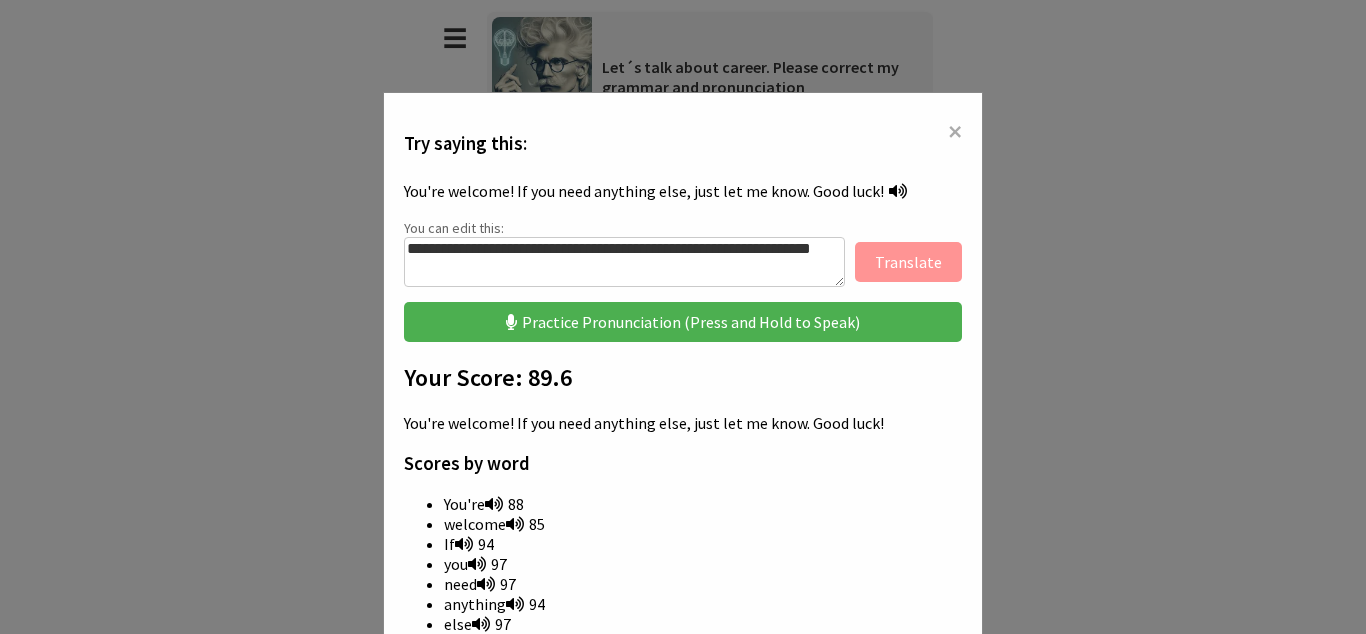 click on "×" at bounding box center (955, 131) 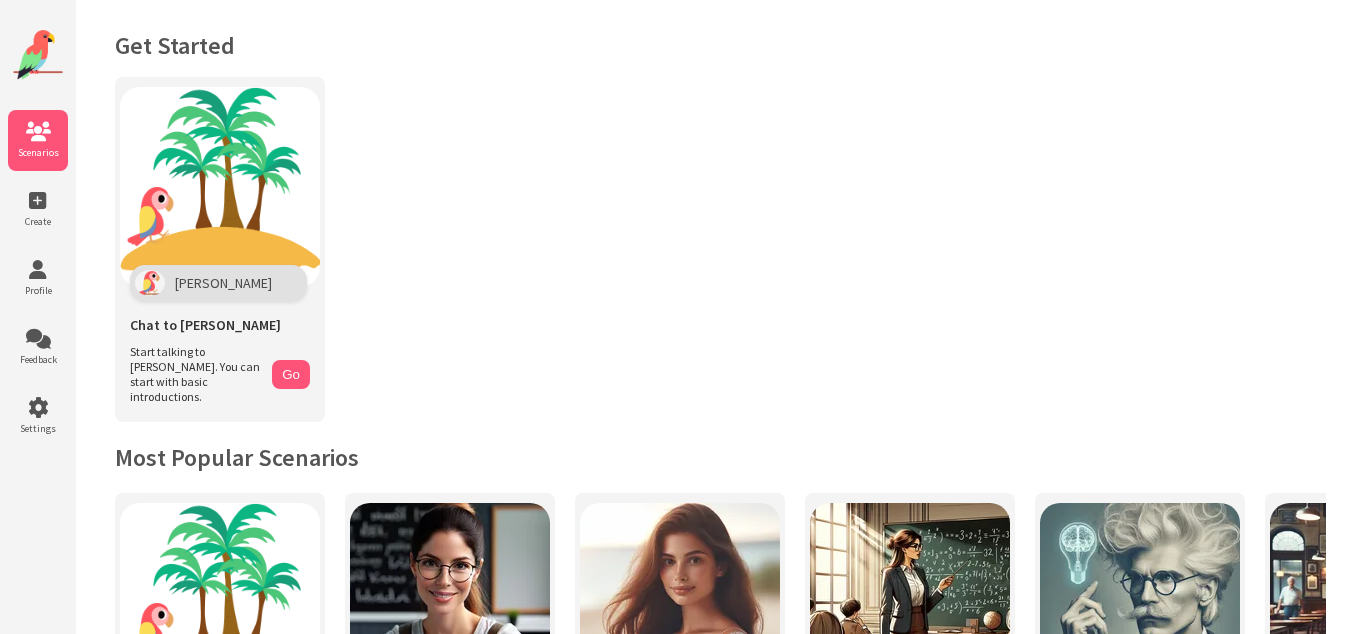 scroll, scrollTop: 0, scrollLeft: 0, axis: both 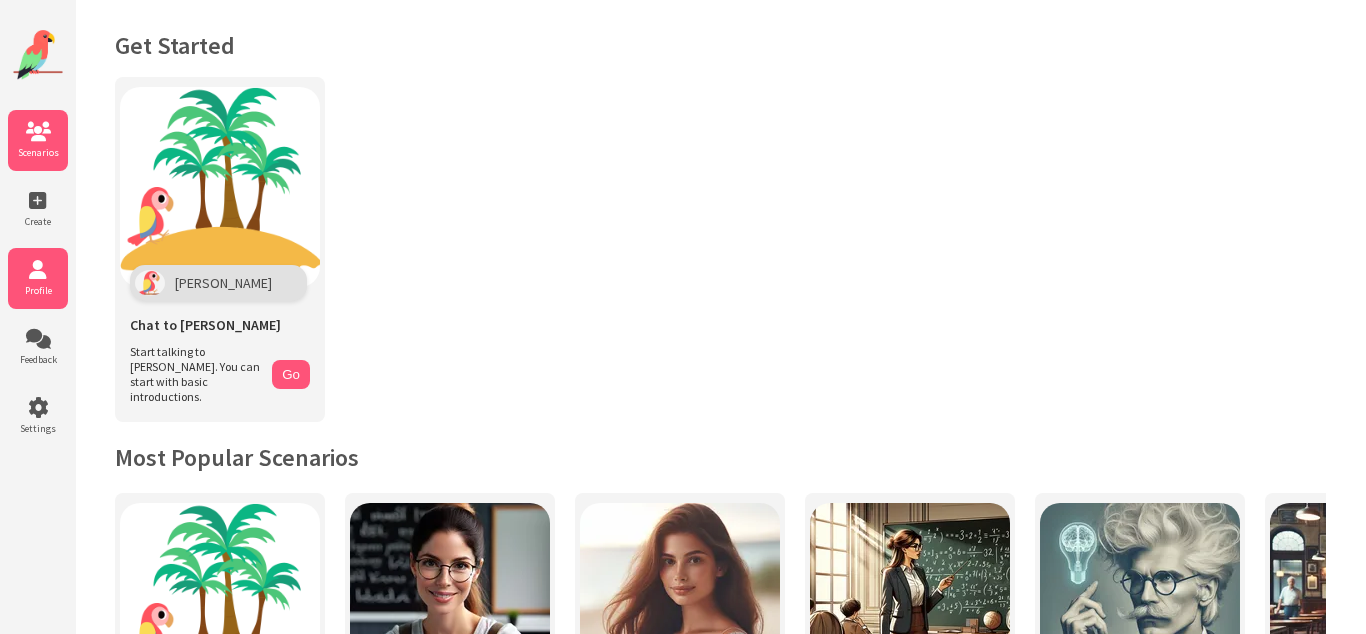 click on "Profile" at bounding box center [38, 290] 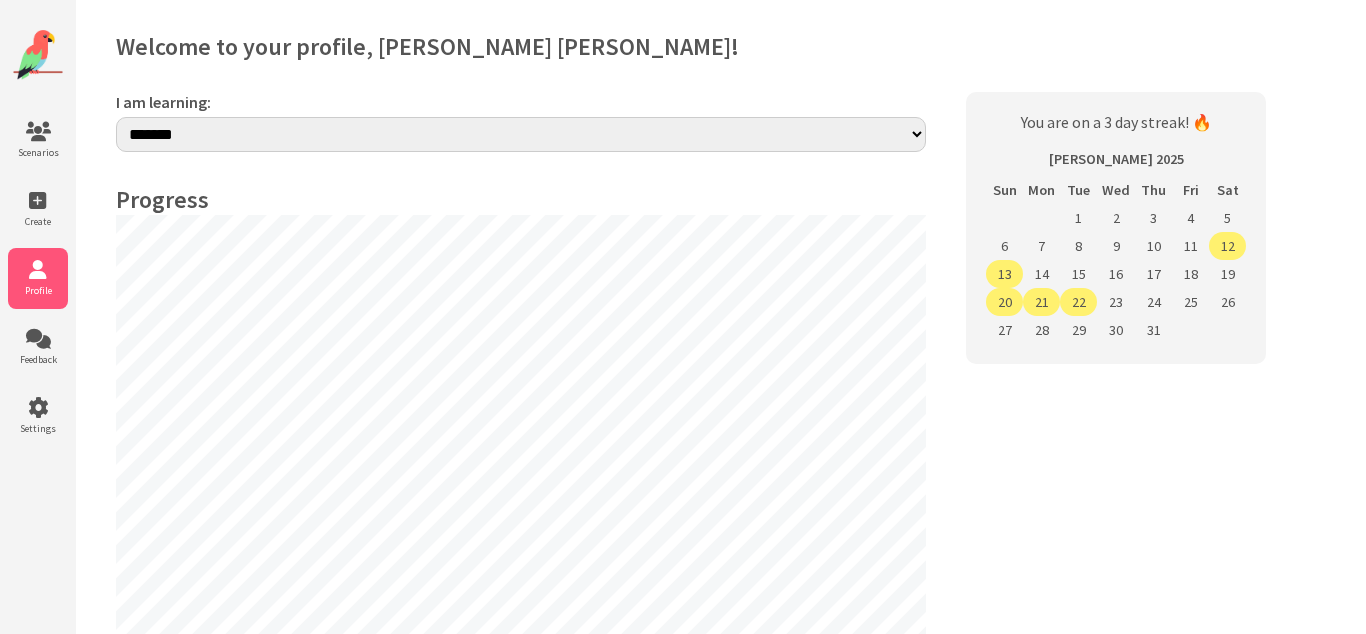 select on "**" 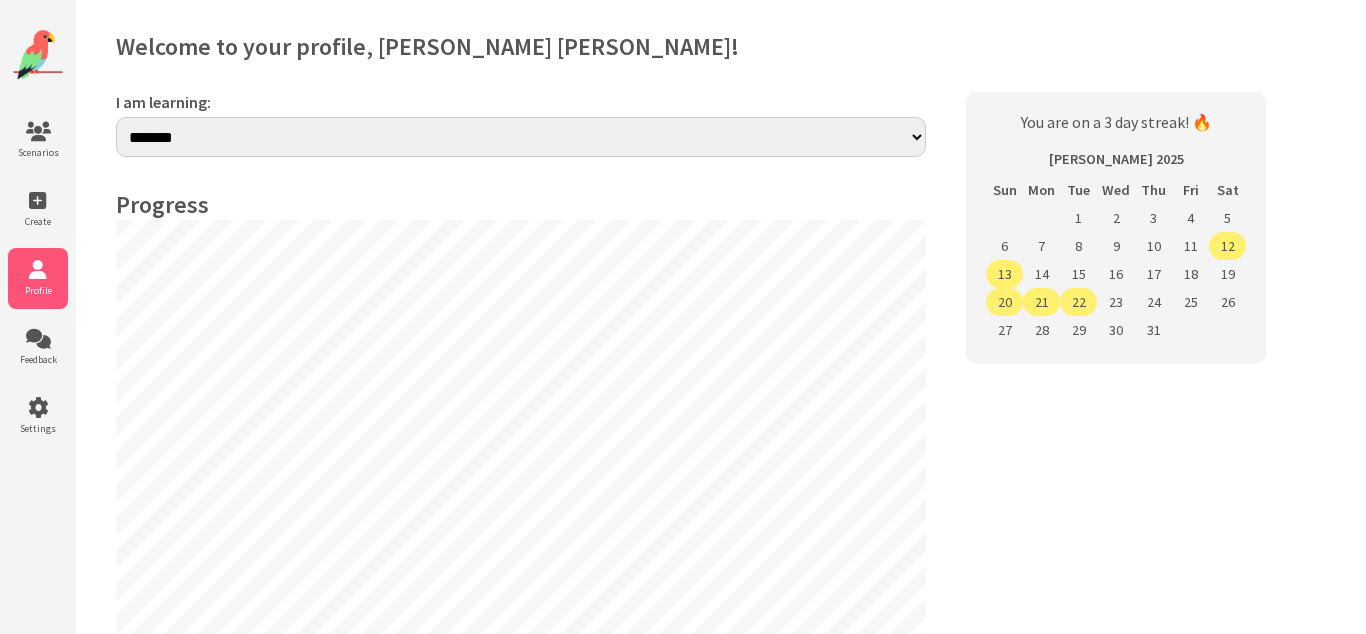 scroll, scrollTop: 0, scrollLeft: 0, axis: both 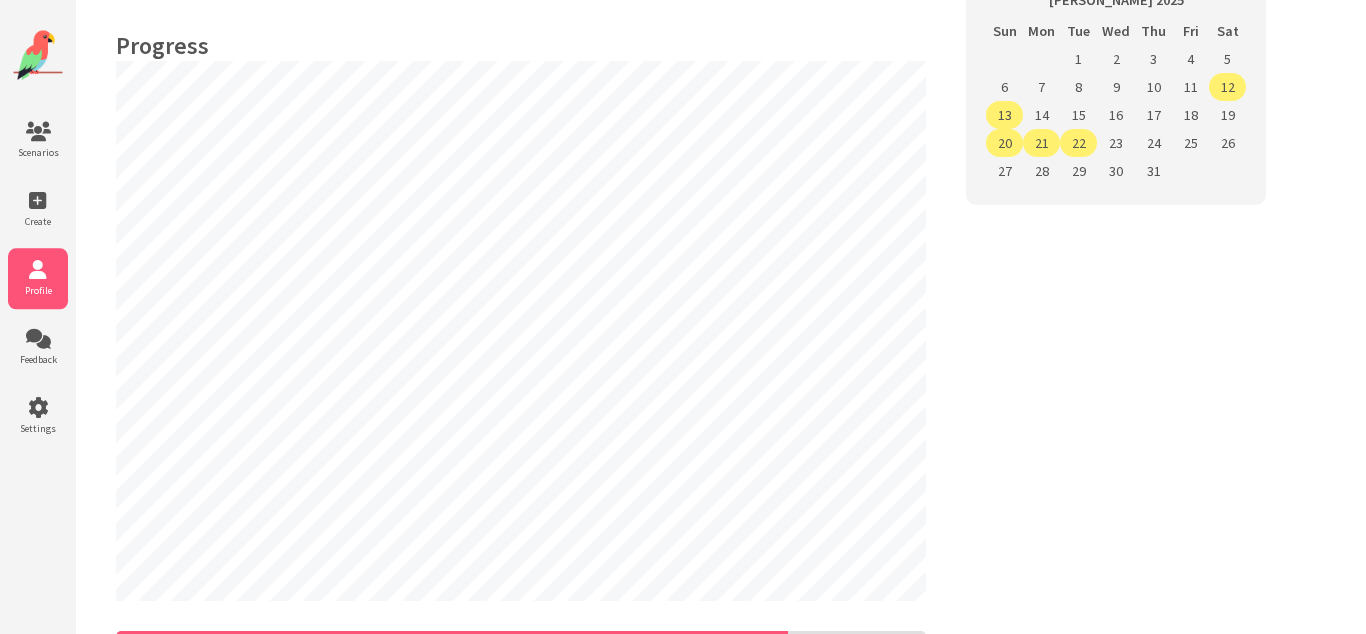 drag, startPoint x: 780, startPoint y: 629, endPoint x: 850, endPoint y: 619, distance: 70.71068 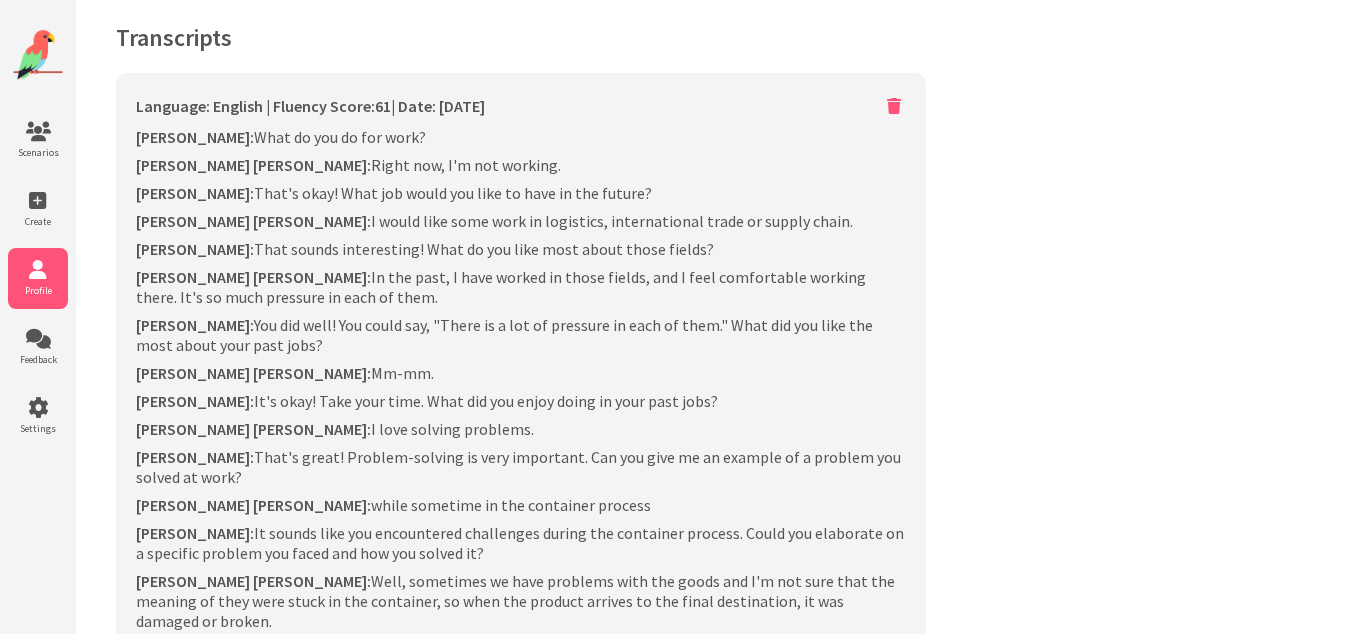 scroll, scrollTop: 1053, scrollLeft: 0, axis: vertical 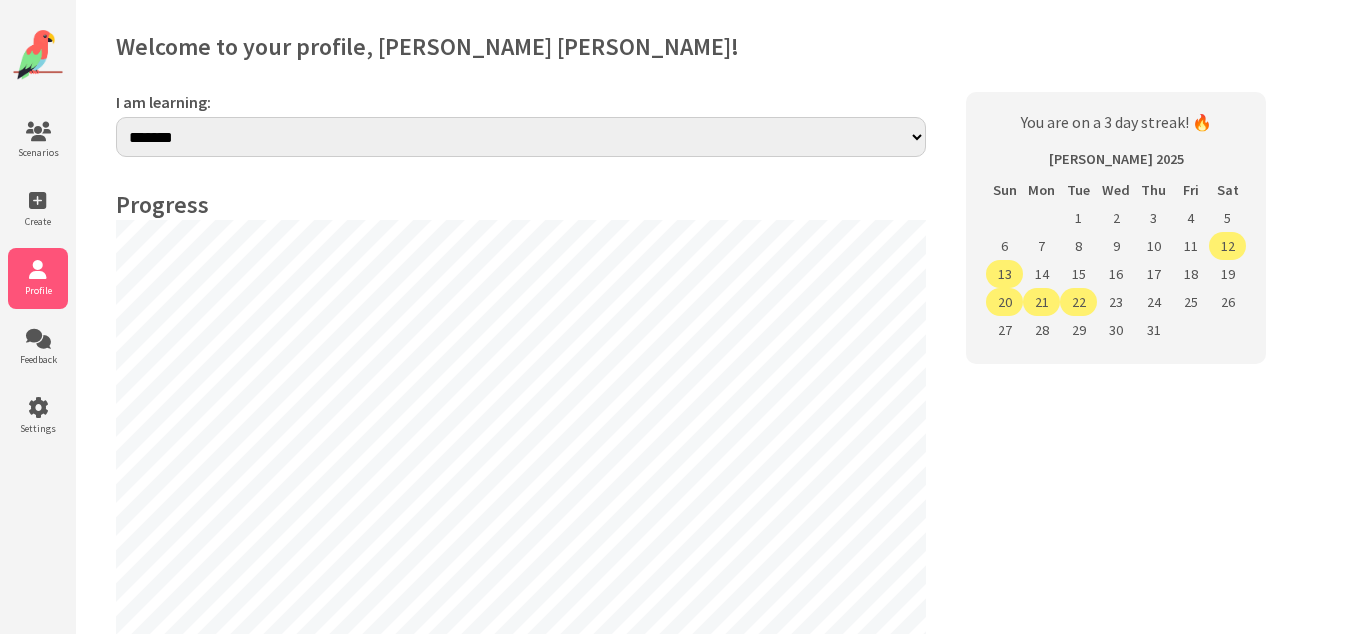 click on "22" at bounding box center (1078, 302) 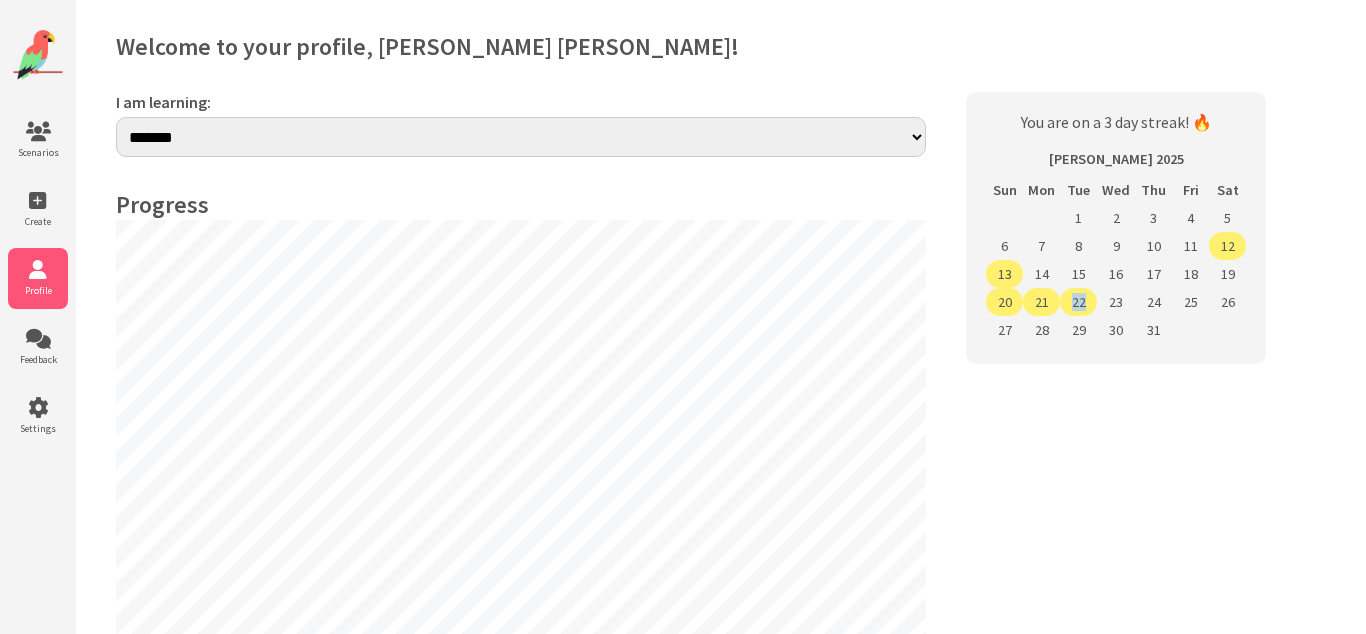 click on "22" at bounding box center (1078, 302) 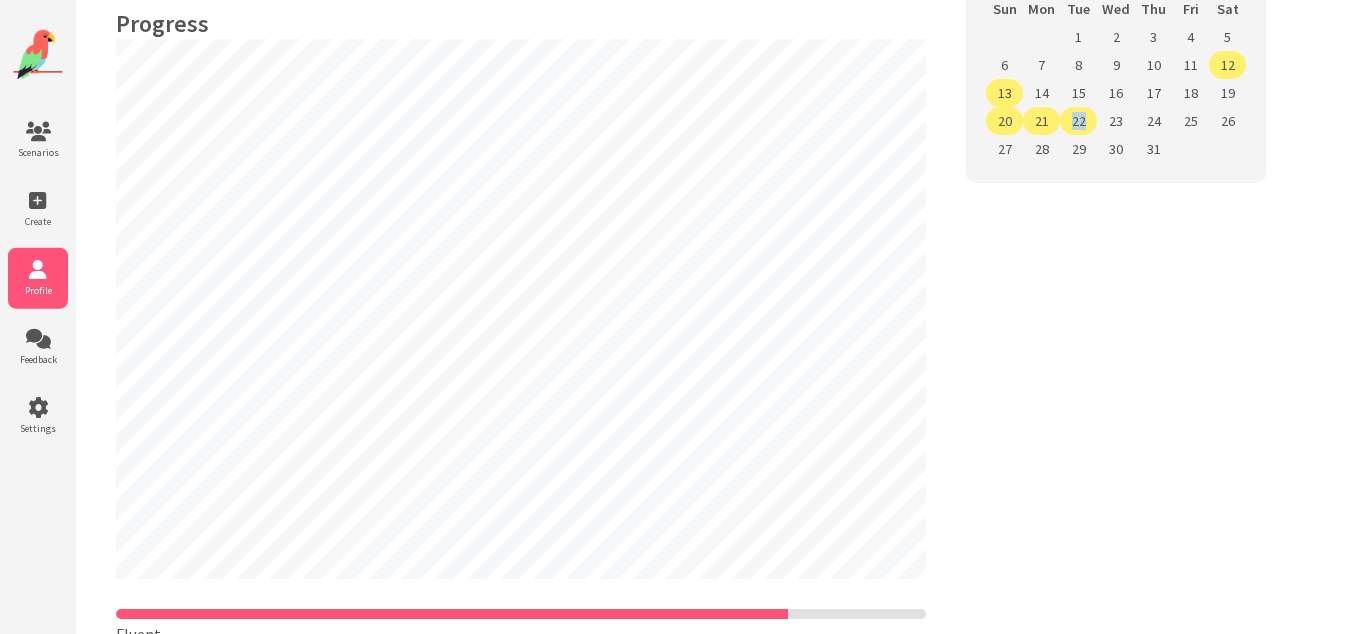 scroll, scrollTop: 249, scrollLeft: 0, axis: vertical 